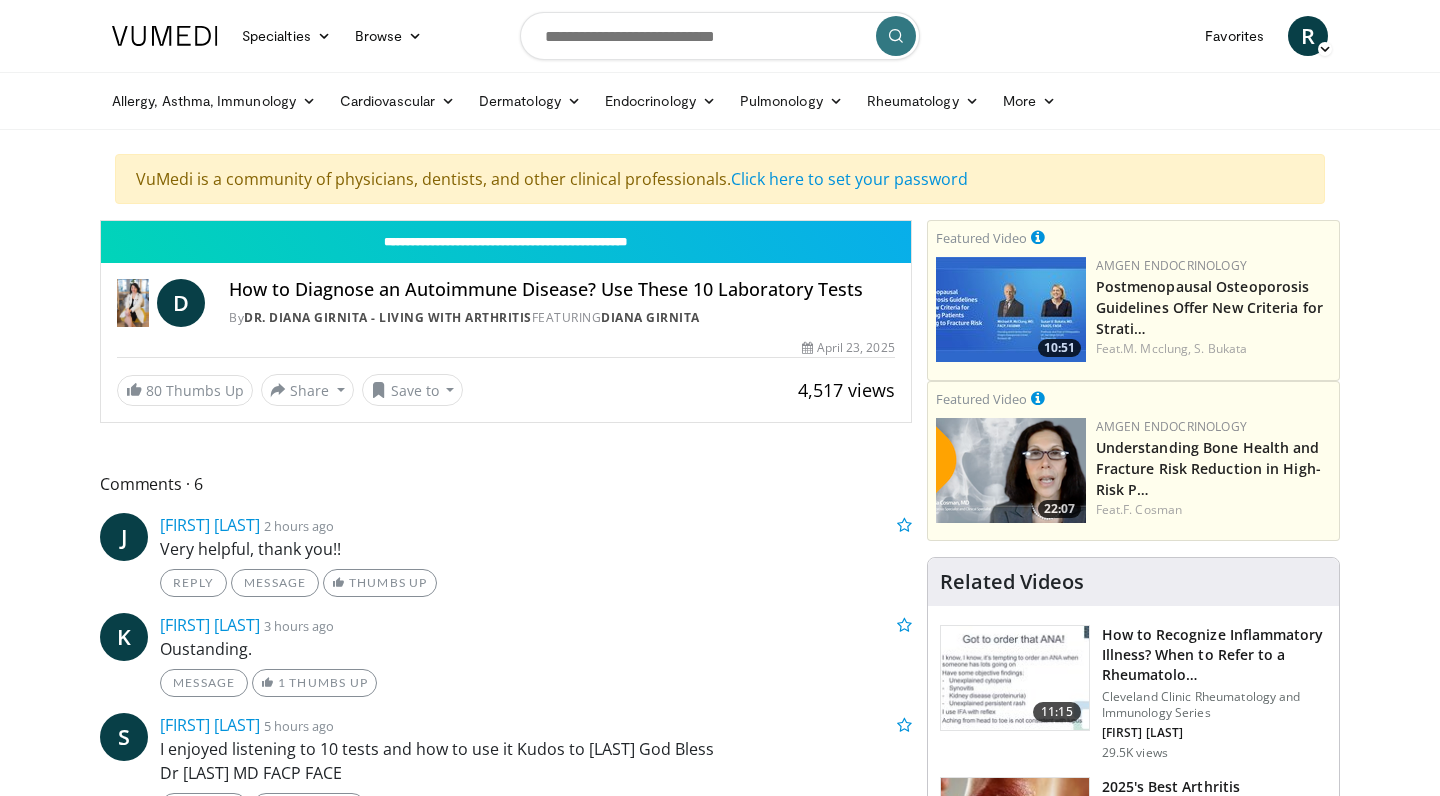 scroll, scrollTop: 0, scrollLeft: 0, axis: both 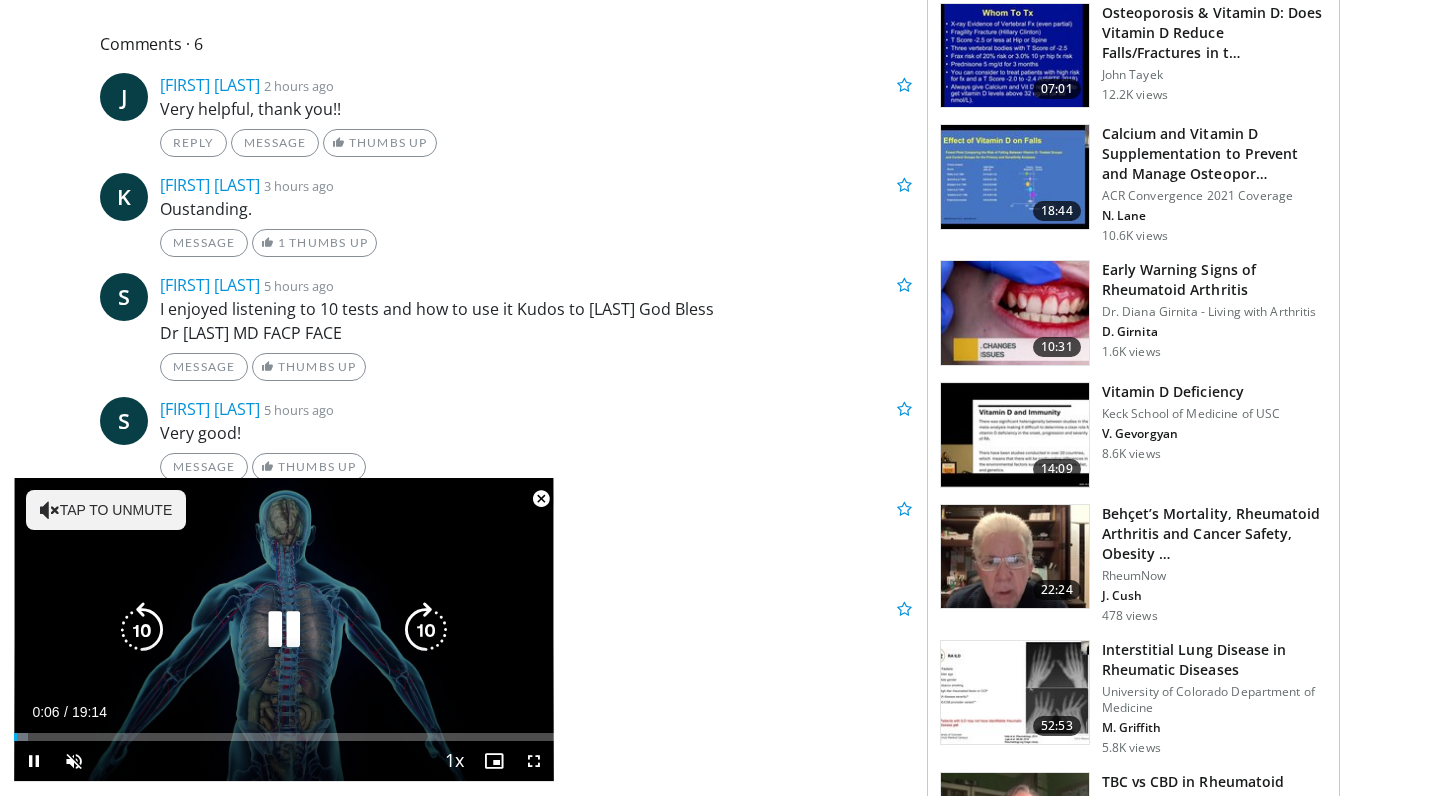 click on "Tap to unmute" at bounding box center (106, 510) 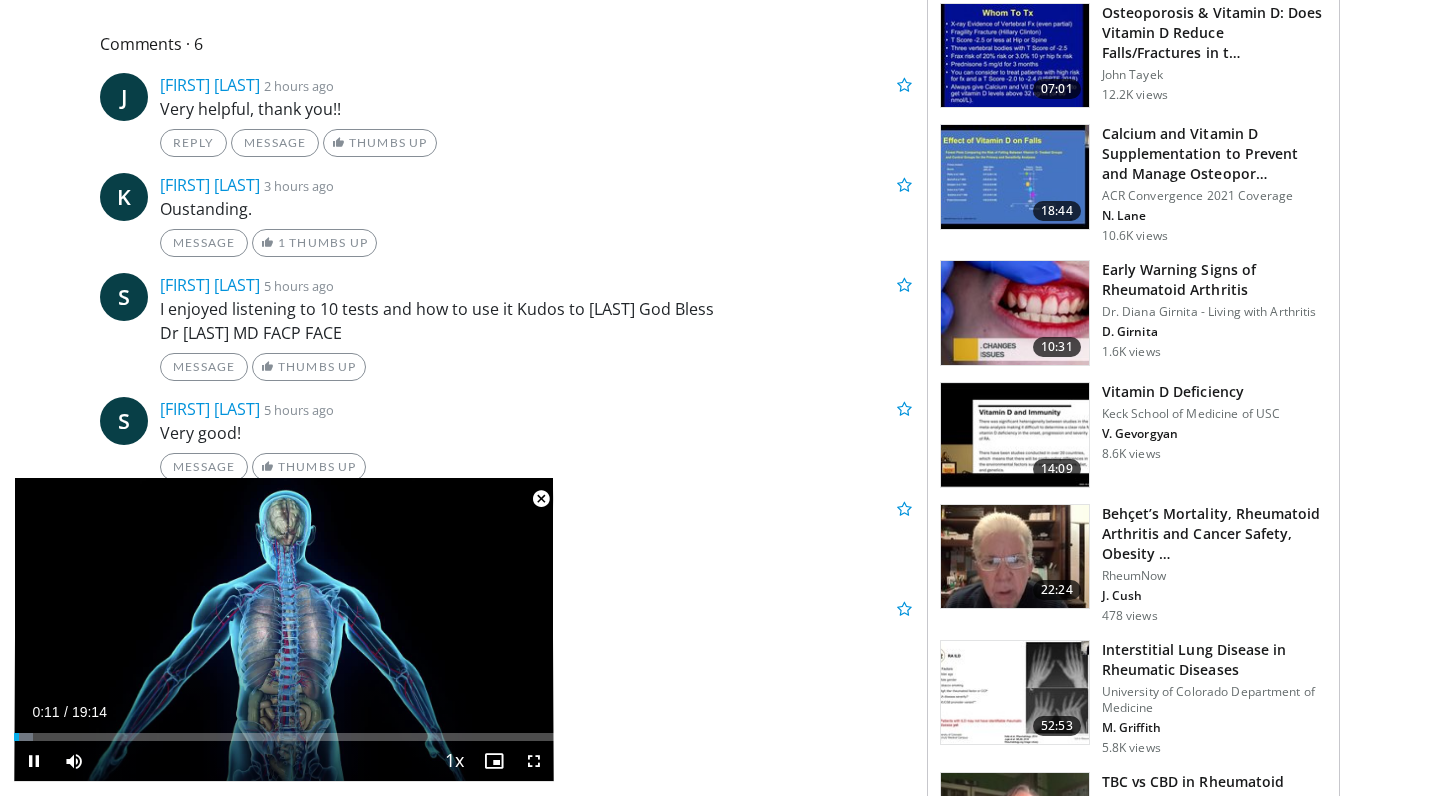 click at bounding box center [534, 761] 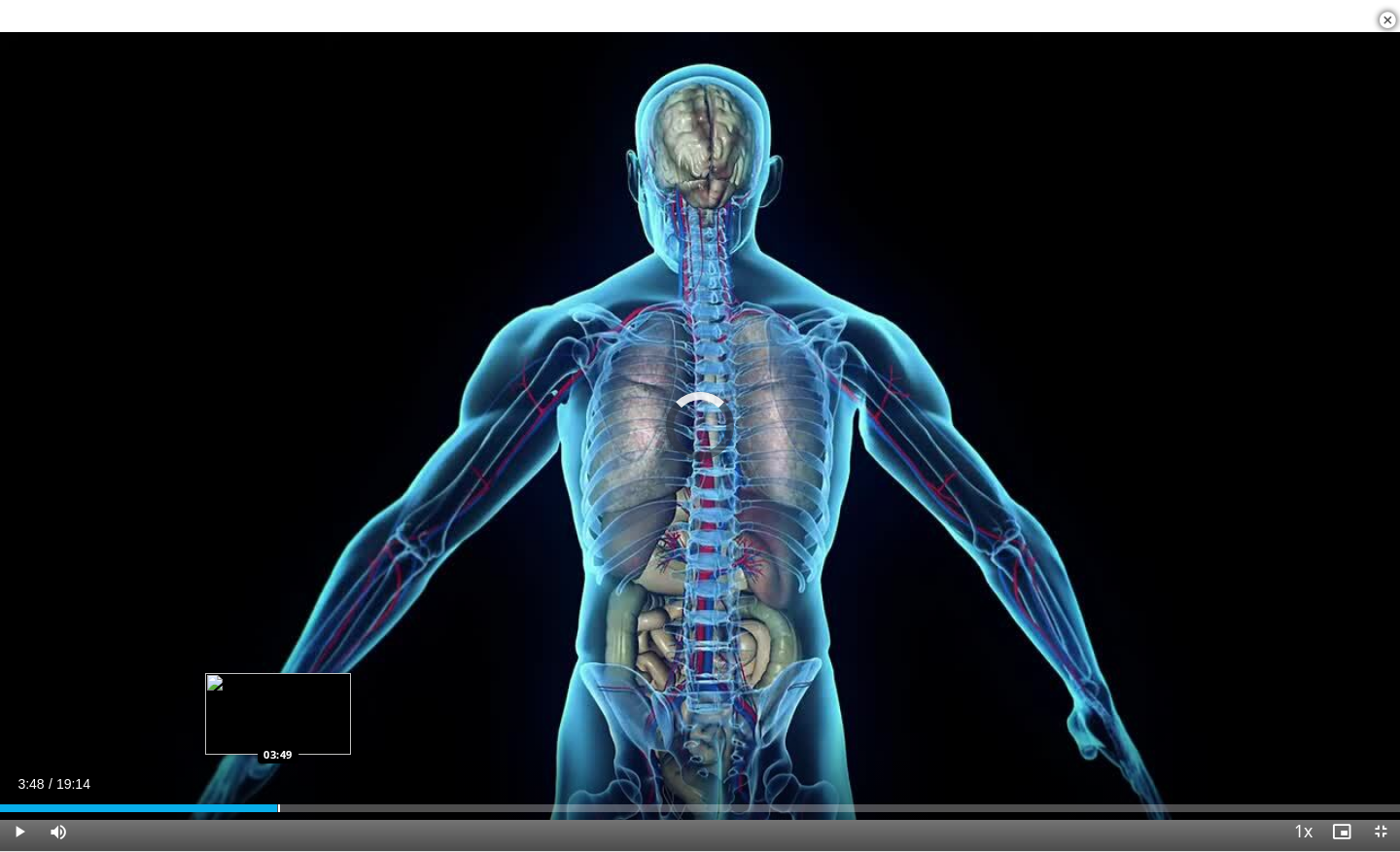 drag, startPoint x: 264, startPoint y: 805, endPoint x: 278, endPoint y: 804, distance: 14.035669 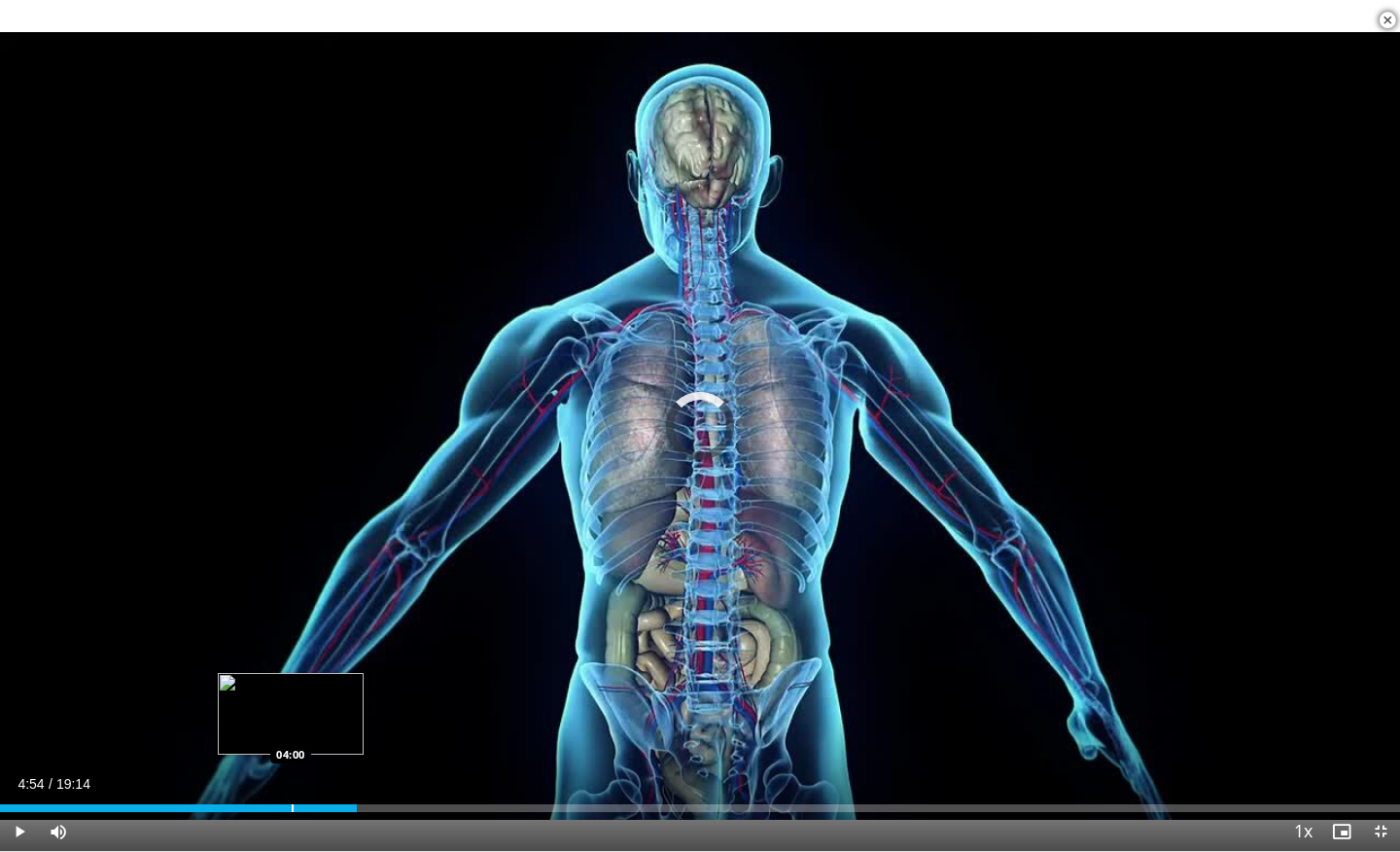 drag, startPoint x: 358, startPoint y: 803, endPoint x: 291, endPoint y: 801, distance: 67.02984 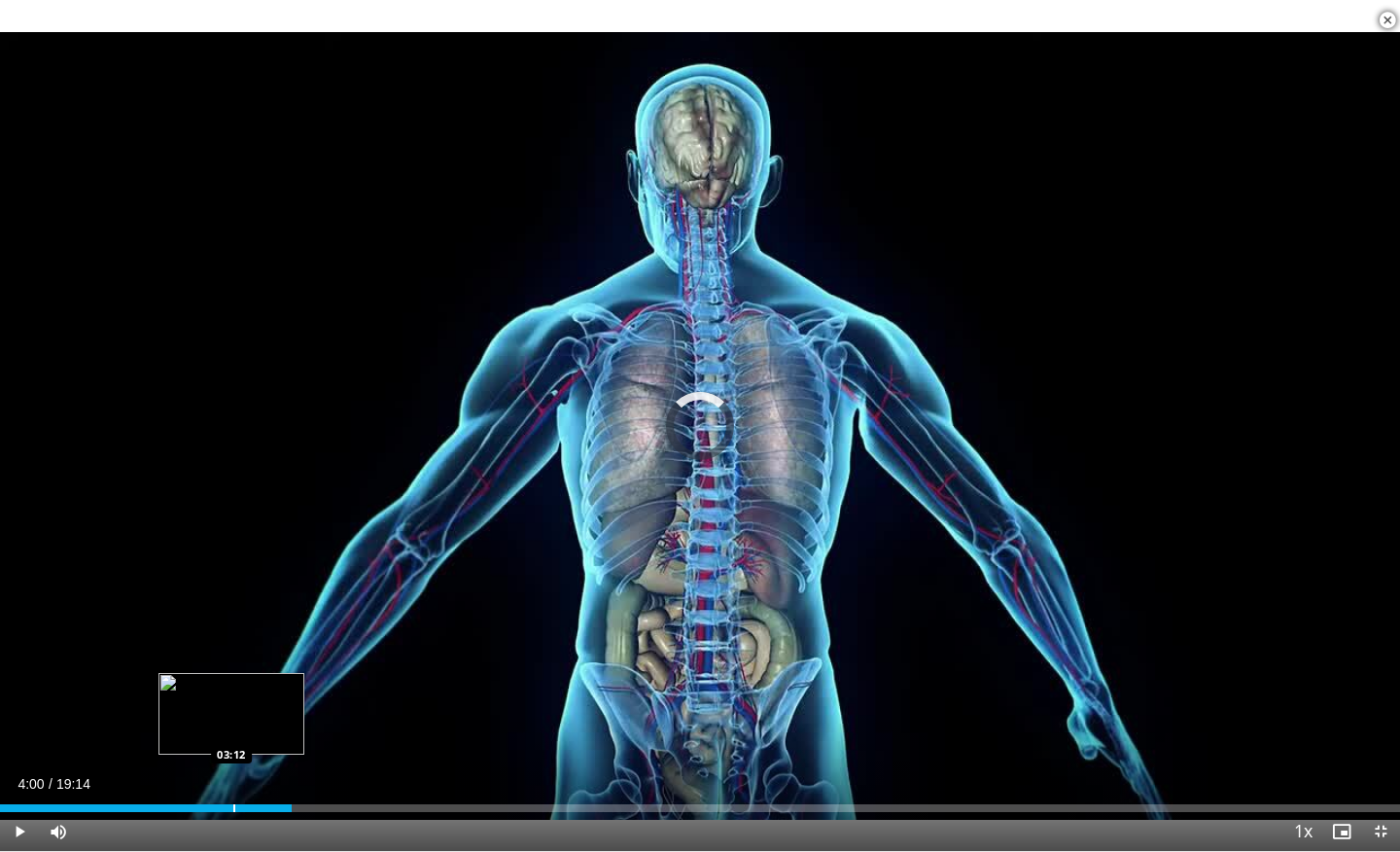 drag, startPoint x: 292, startPoint y: 806, endPoint x: 231, endPoint y: 803, distance: 61.073726 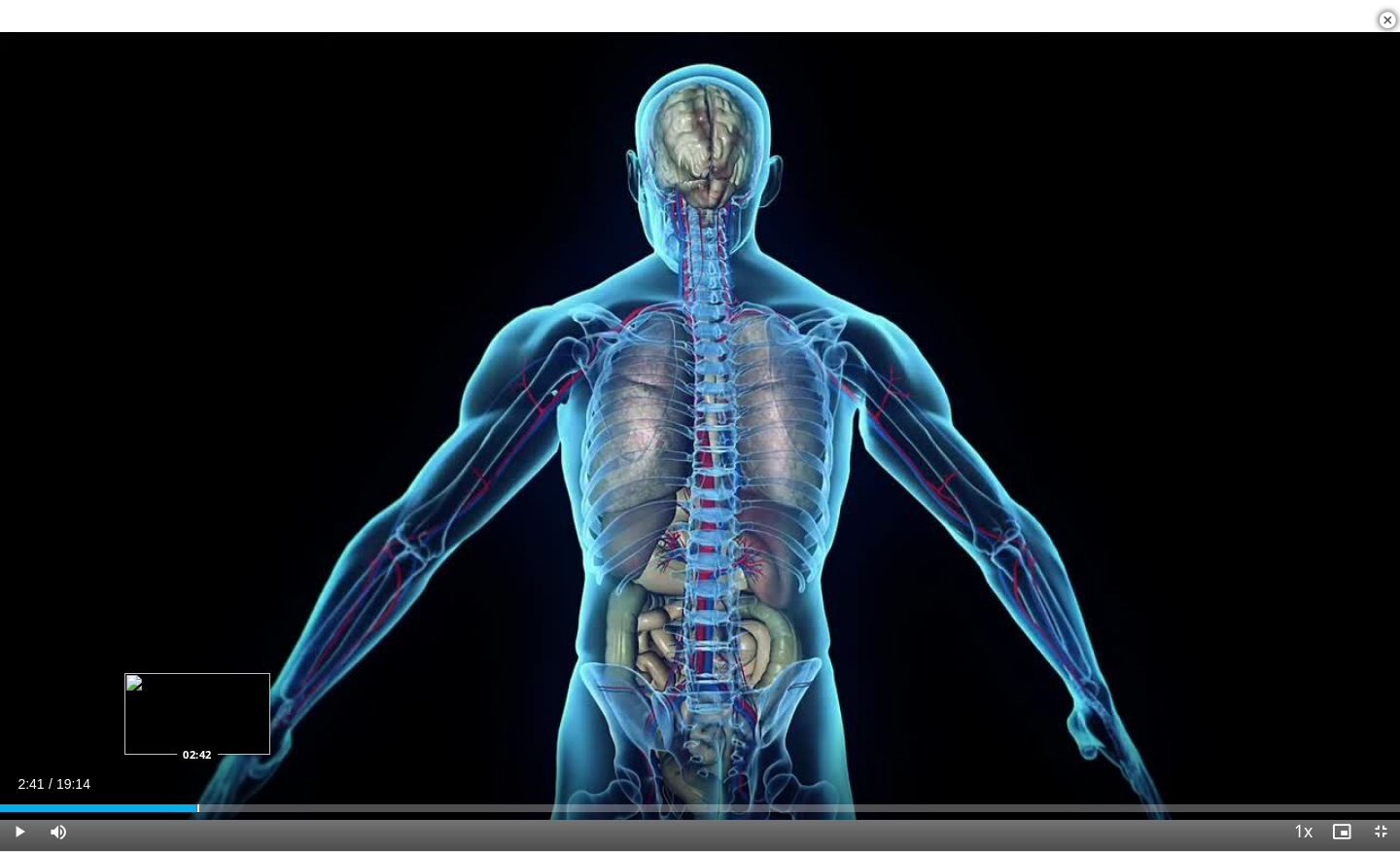 drag, startPoint x: 227, startPoint y: 803, endPoint x: 196, endPoint y: 802, distance: 31.016125 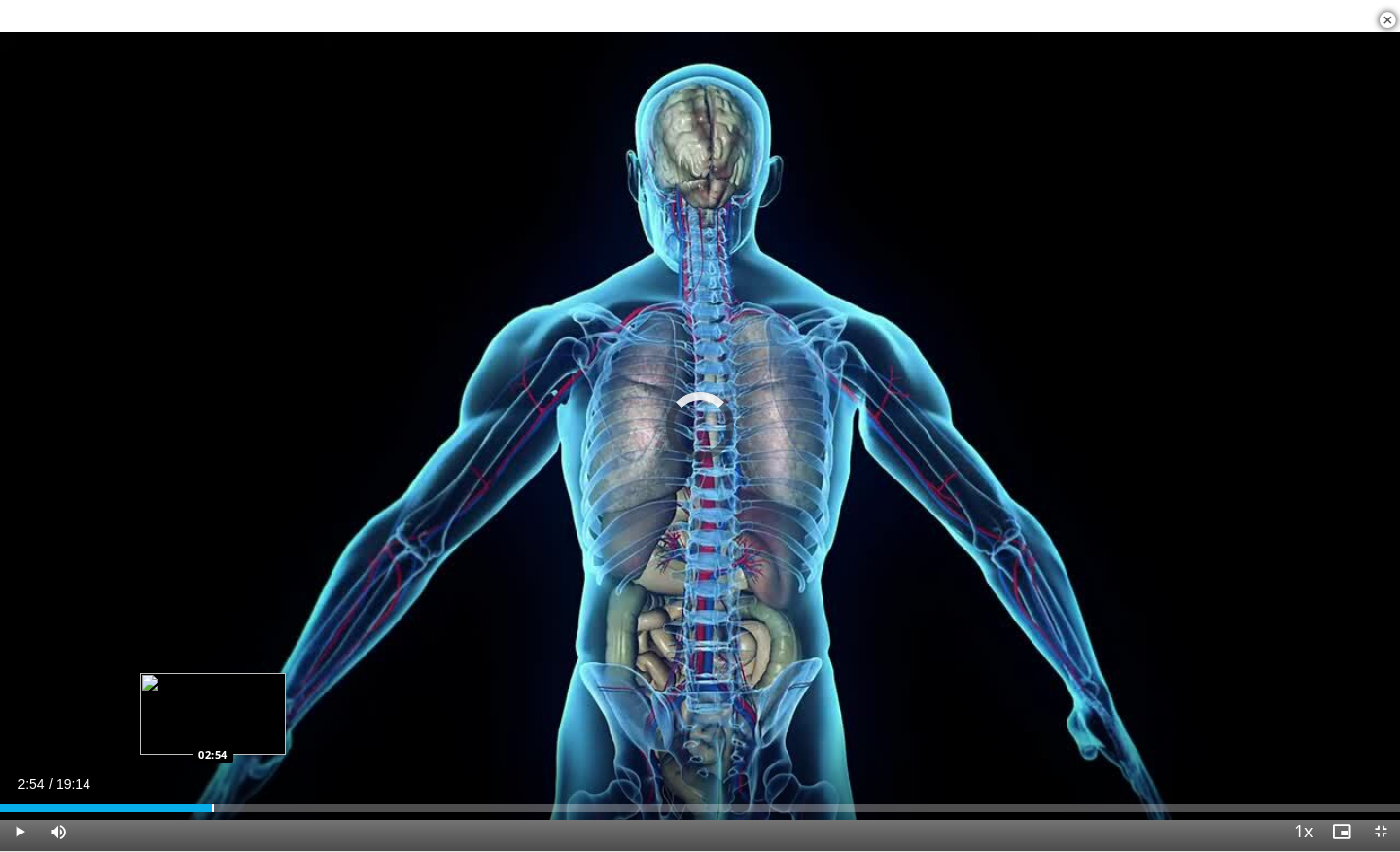 click at bounding box center [213, 808] 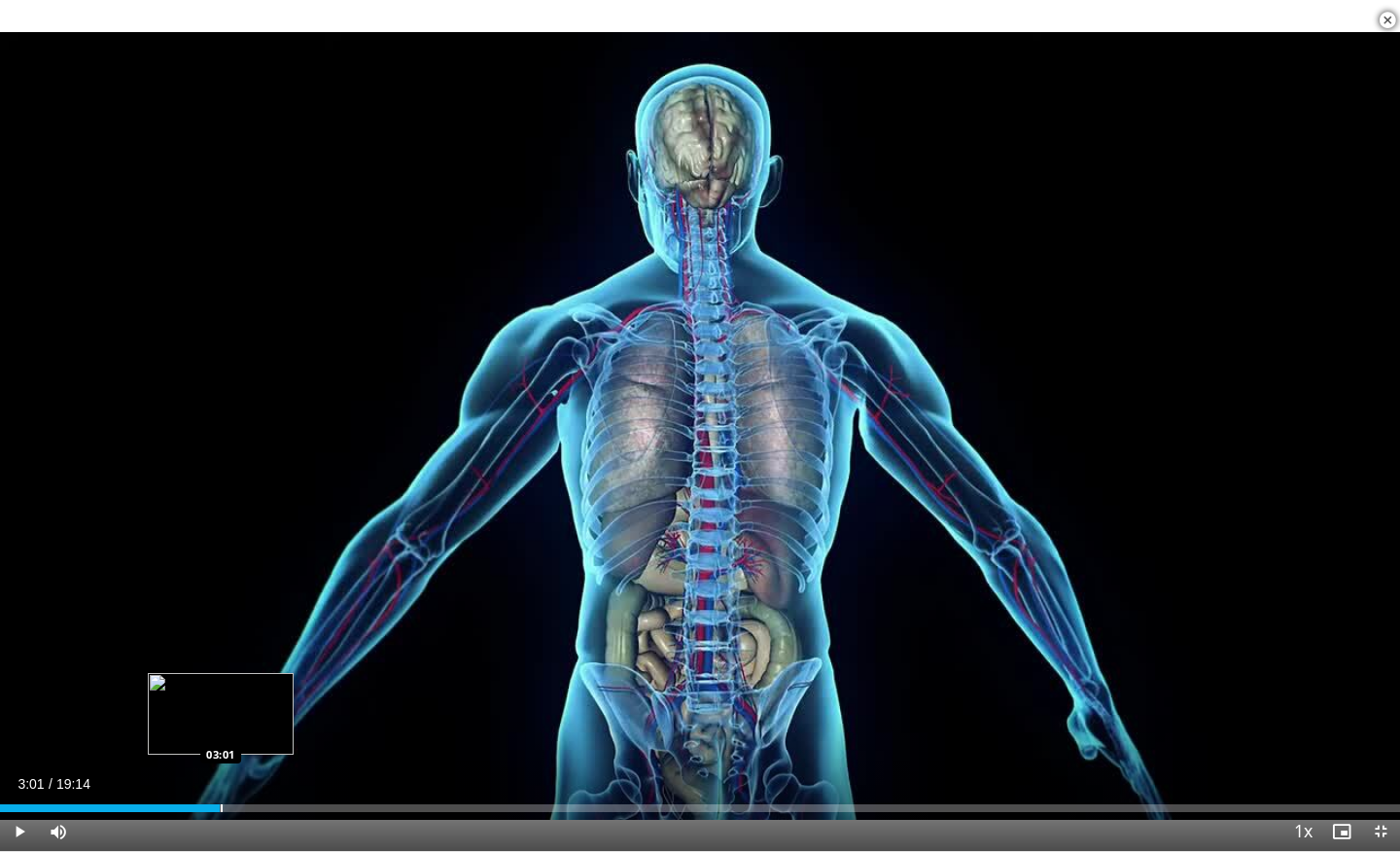 drag, startPoint x: 211, startPoint y: 802, endPoint x: 222, endPoint y: 802, distance: 11 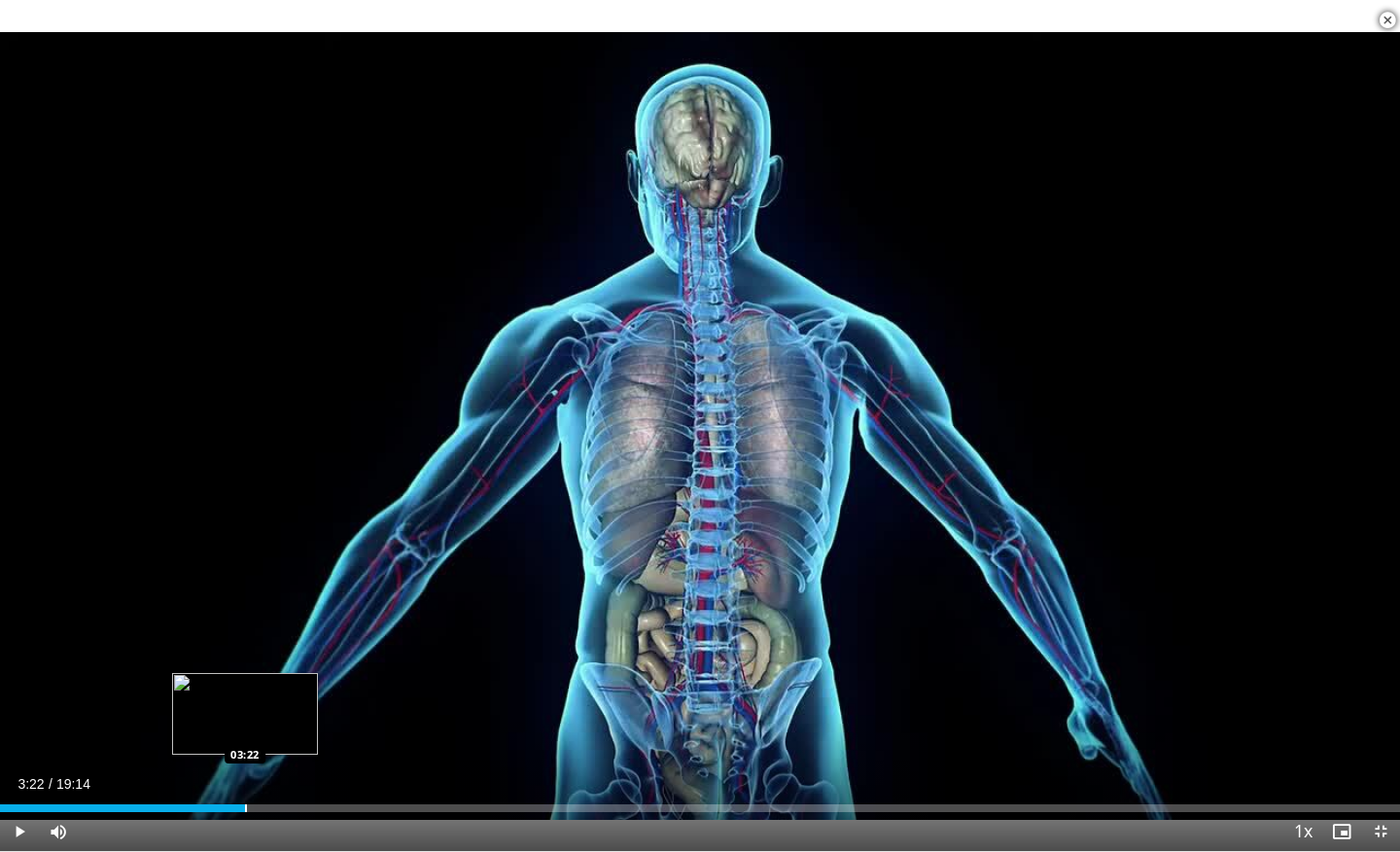 drag, startPoint x: 221, startPoint y: 798, endPoint x: 245, endPoint y: 797, distance: 24.020824 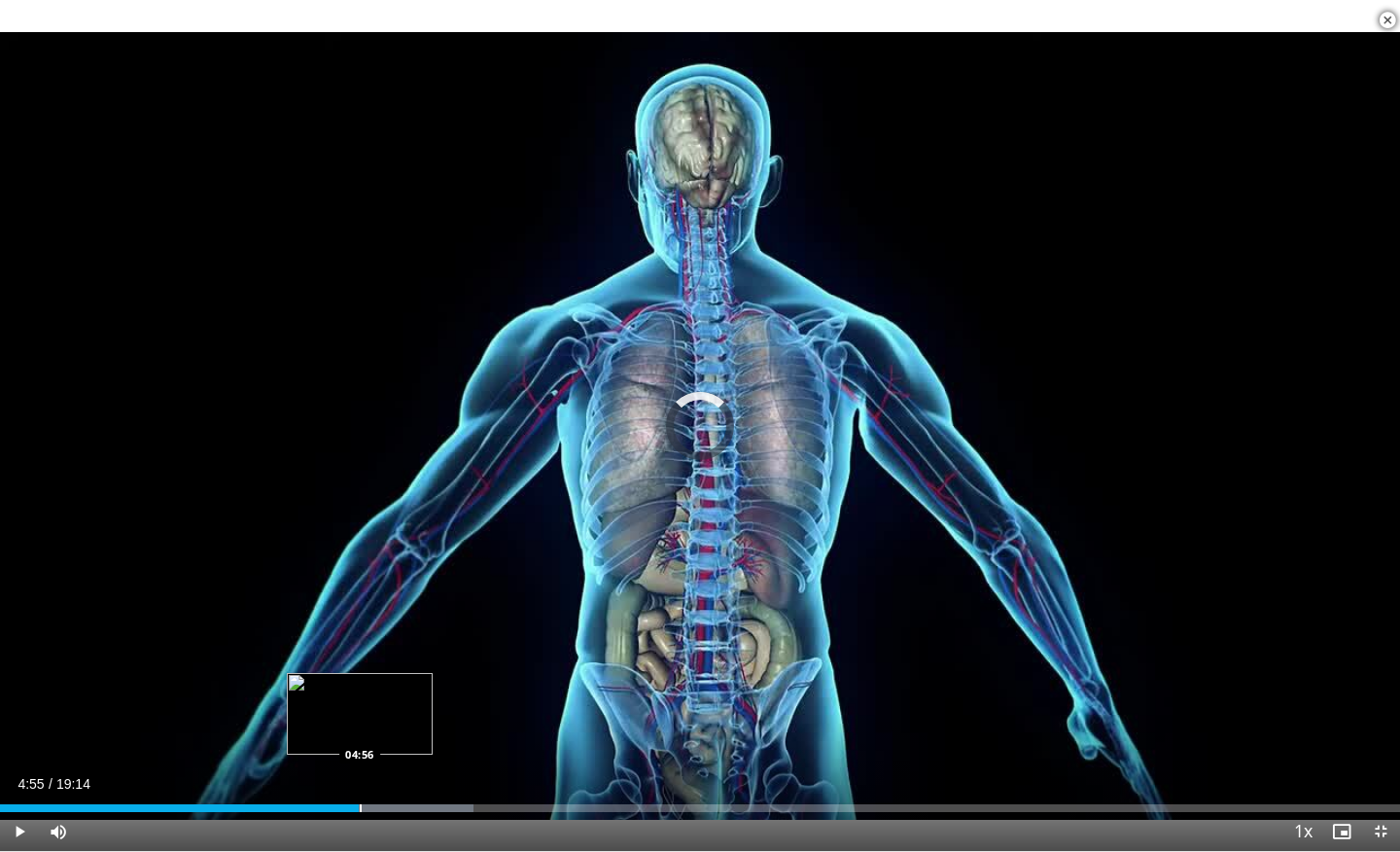 click at bounding box center [361, 808] 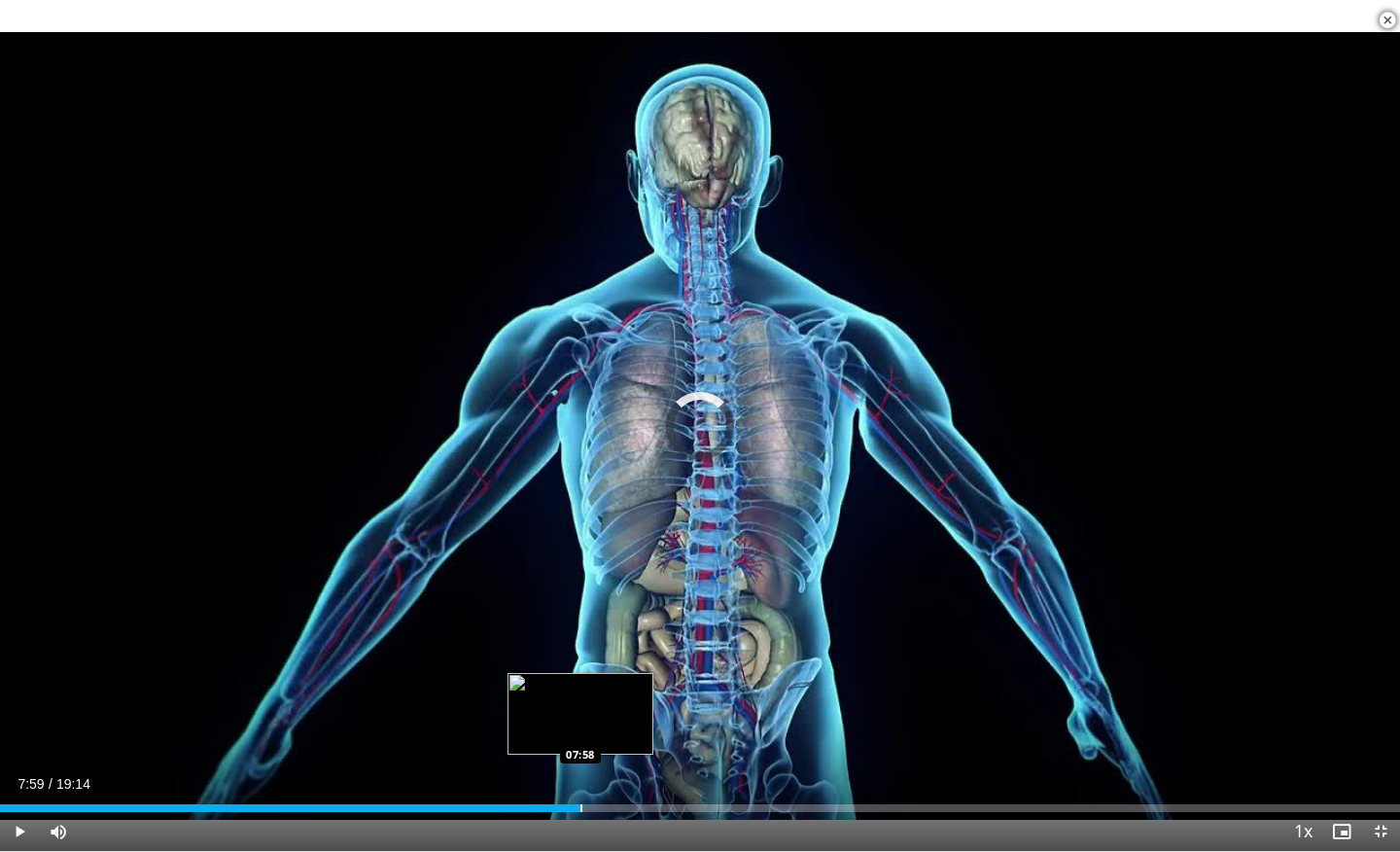 drag, startPoint x: 599, startPoint y: 805, endPoint x: 580, endPoint y: 805, distance: 19 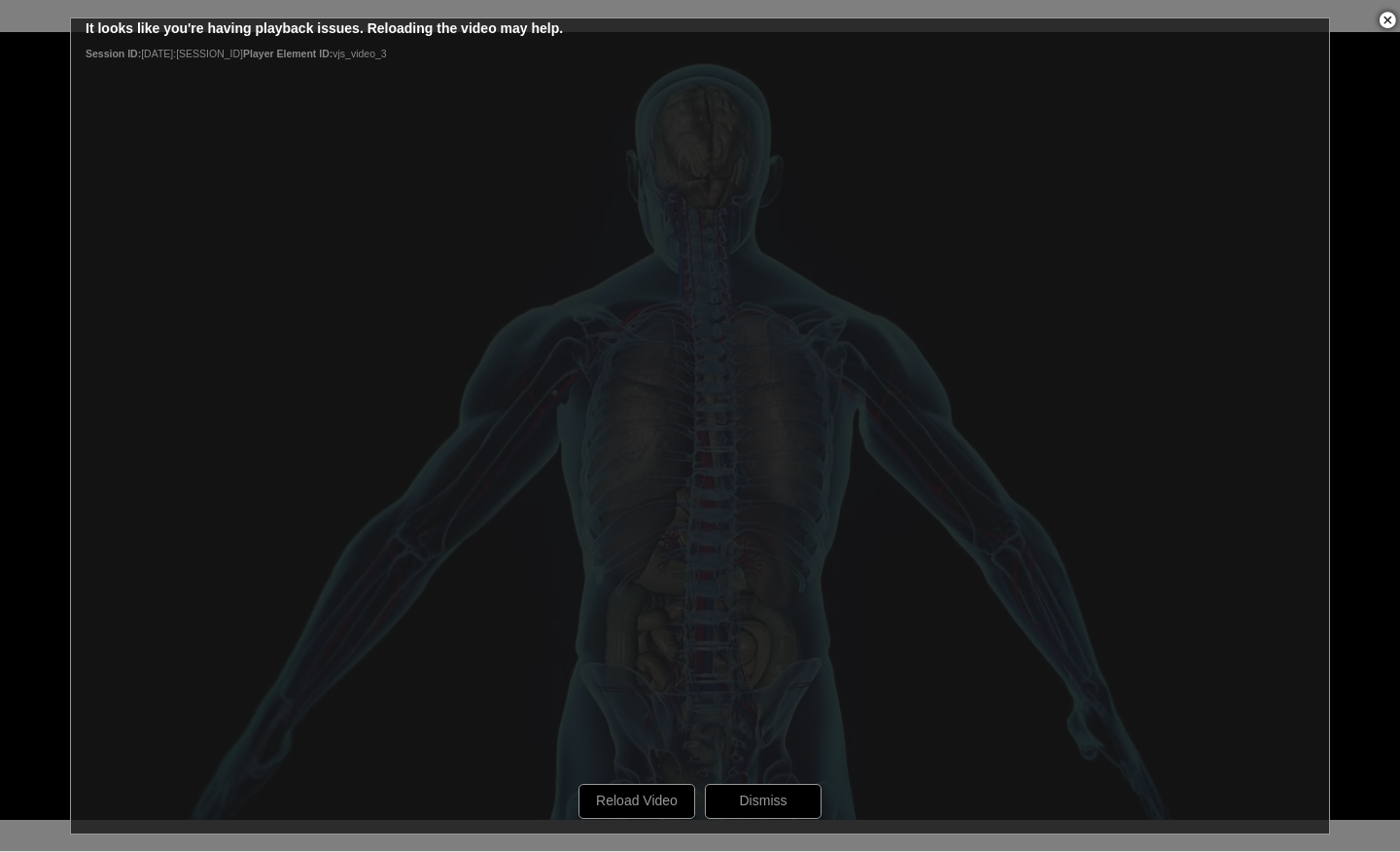 click on "10 seconds
Tap to unmute" at bounding box center [700, 425] 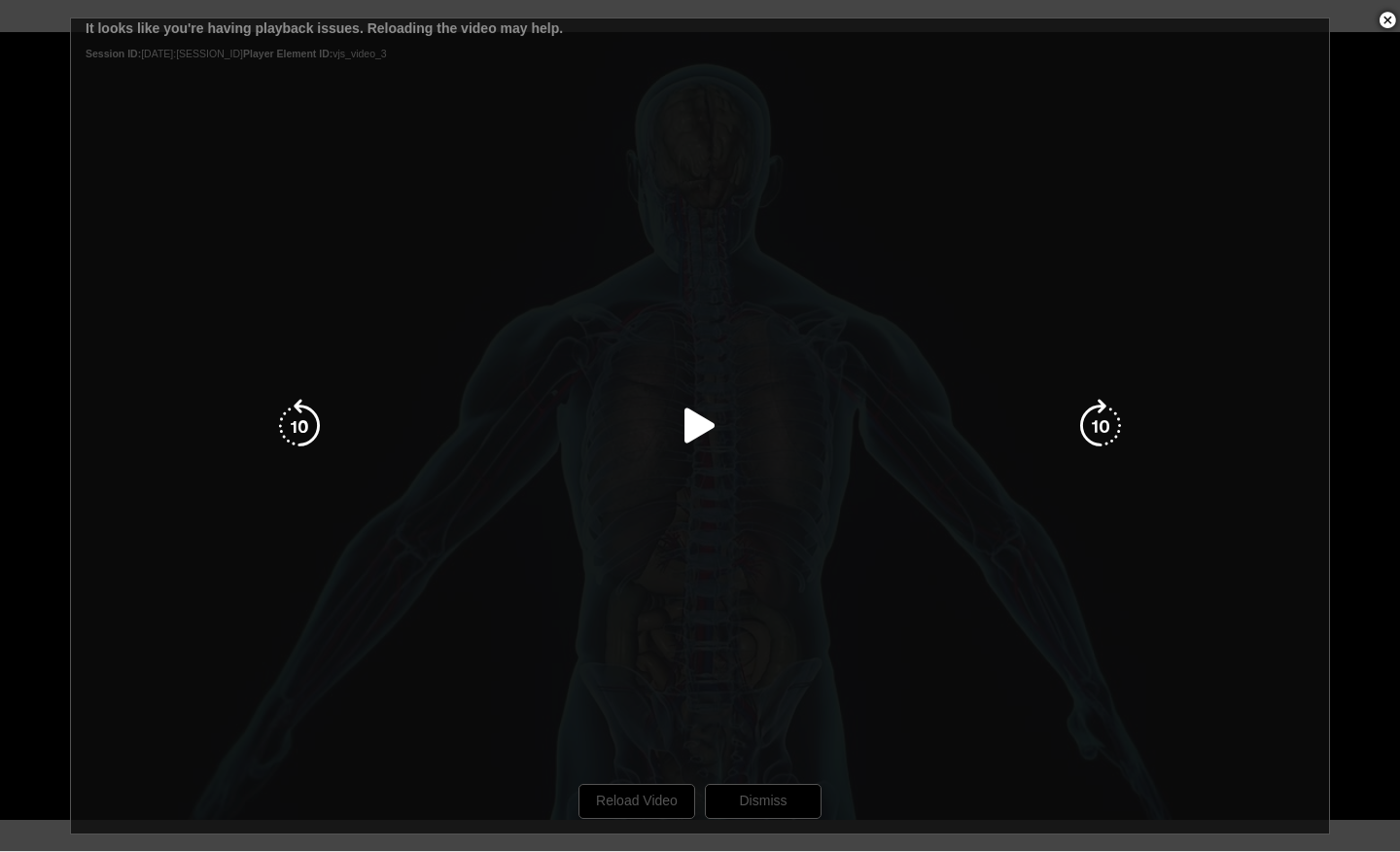 click on "10 seconds
Tap to unmute" at bounding box center [700, 425] 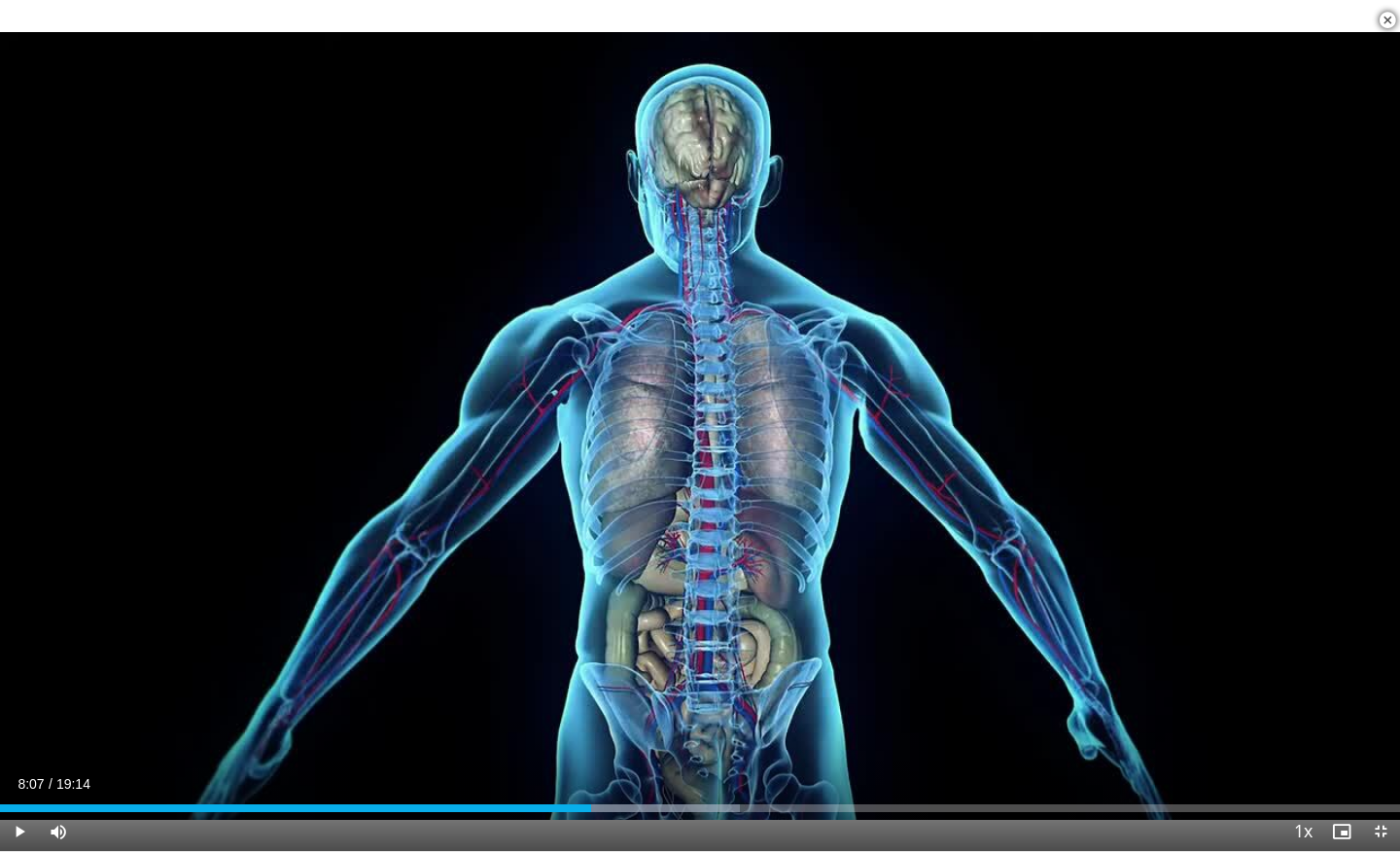drag, startPoint x: 578, startPoint y: 804, endPoint x: 591, endPoint y: 802, distance: 13.152946 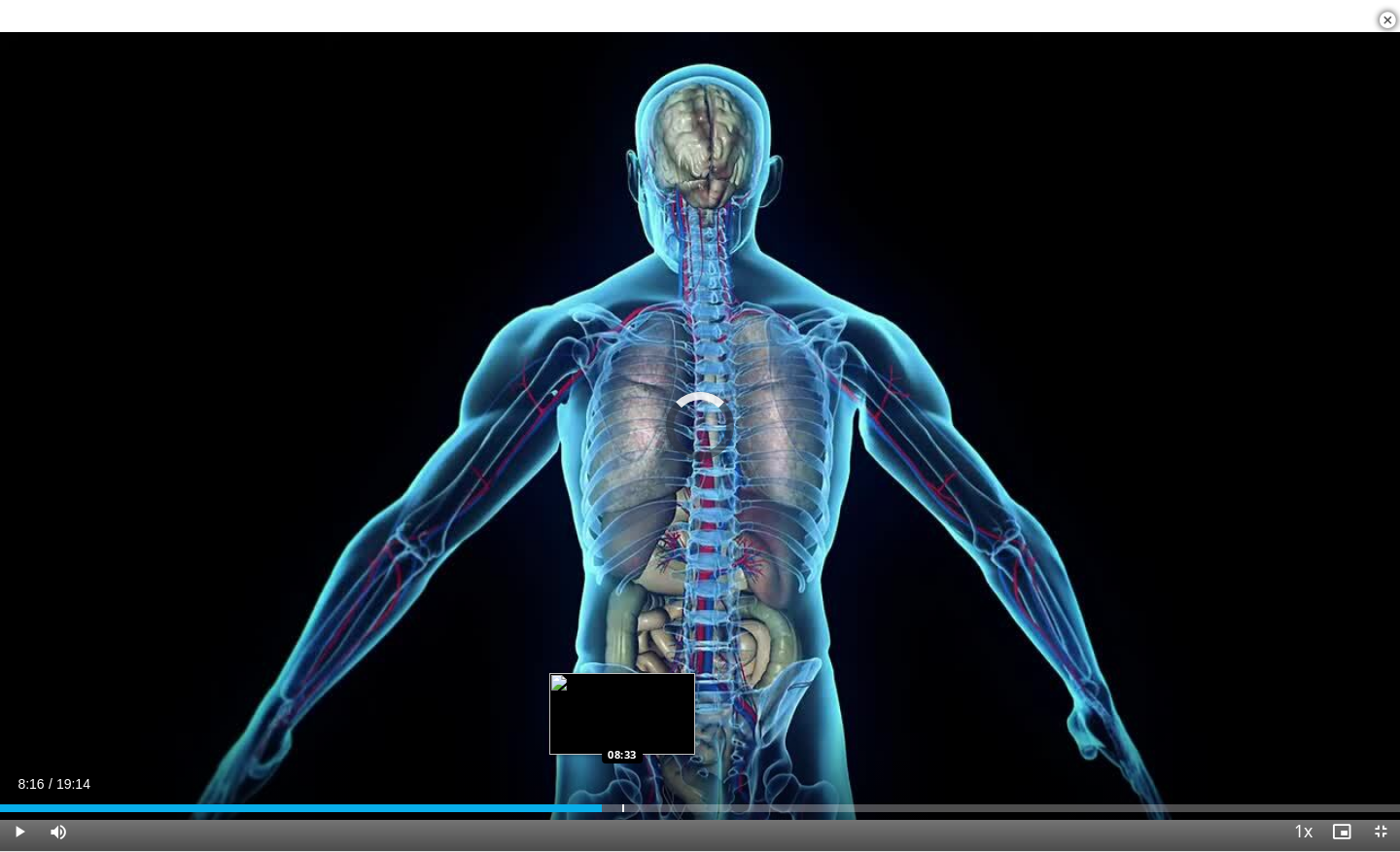 drag, startPoint x: 602, startPoint y: 805, endPoint x: 622, endPoint y: 805, distance: 20 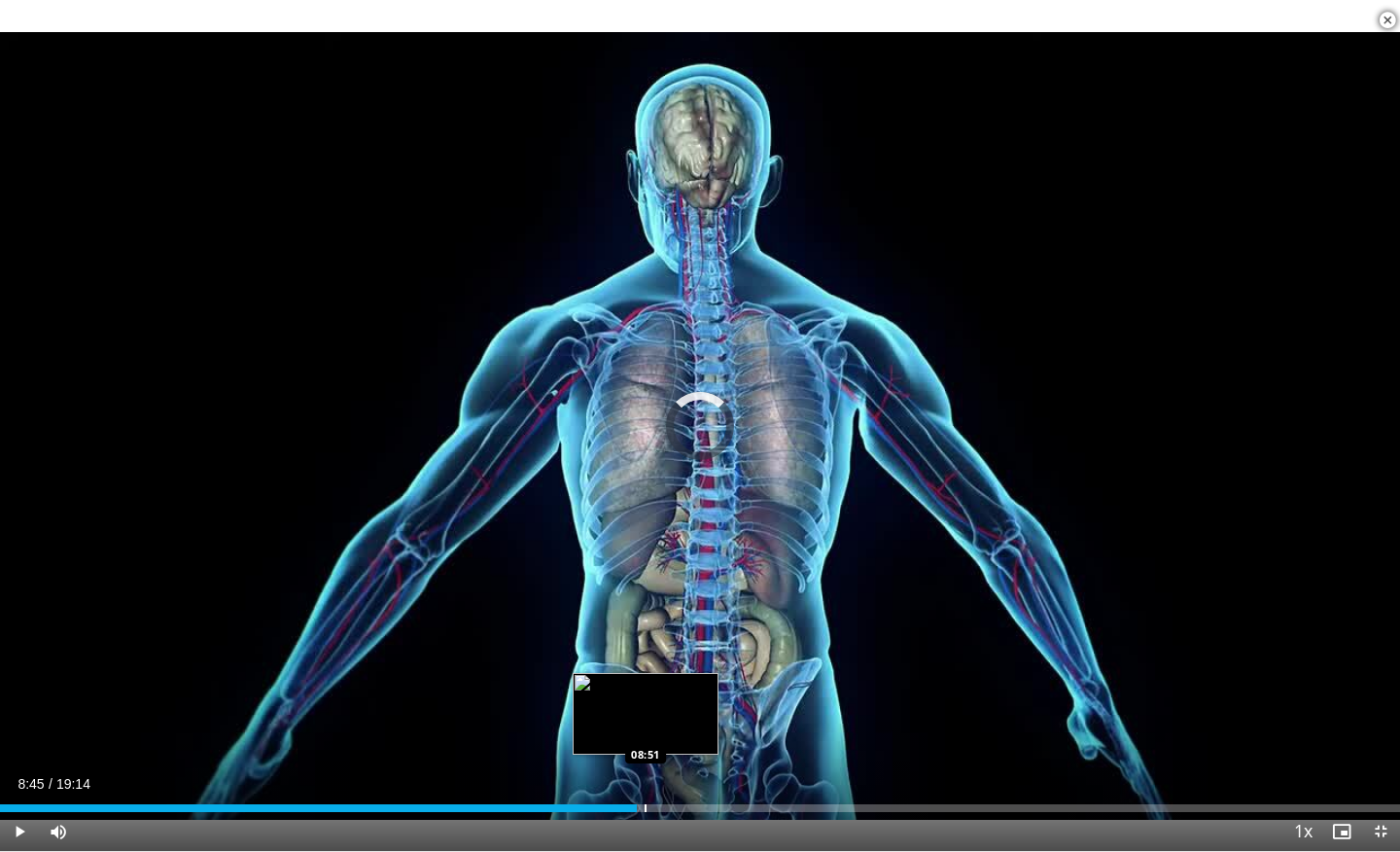 drag, startPoint x: 635, startPoint y: 810, endPoint x: 648, endPoint y: 809, distance: 13.038405 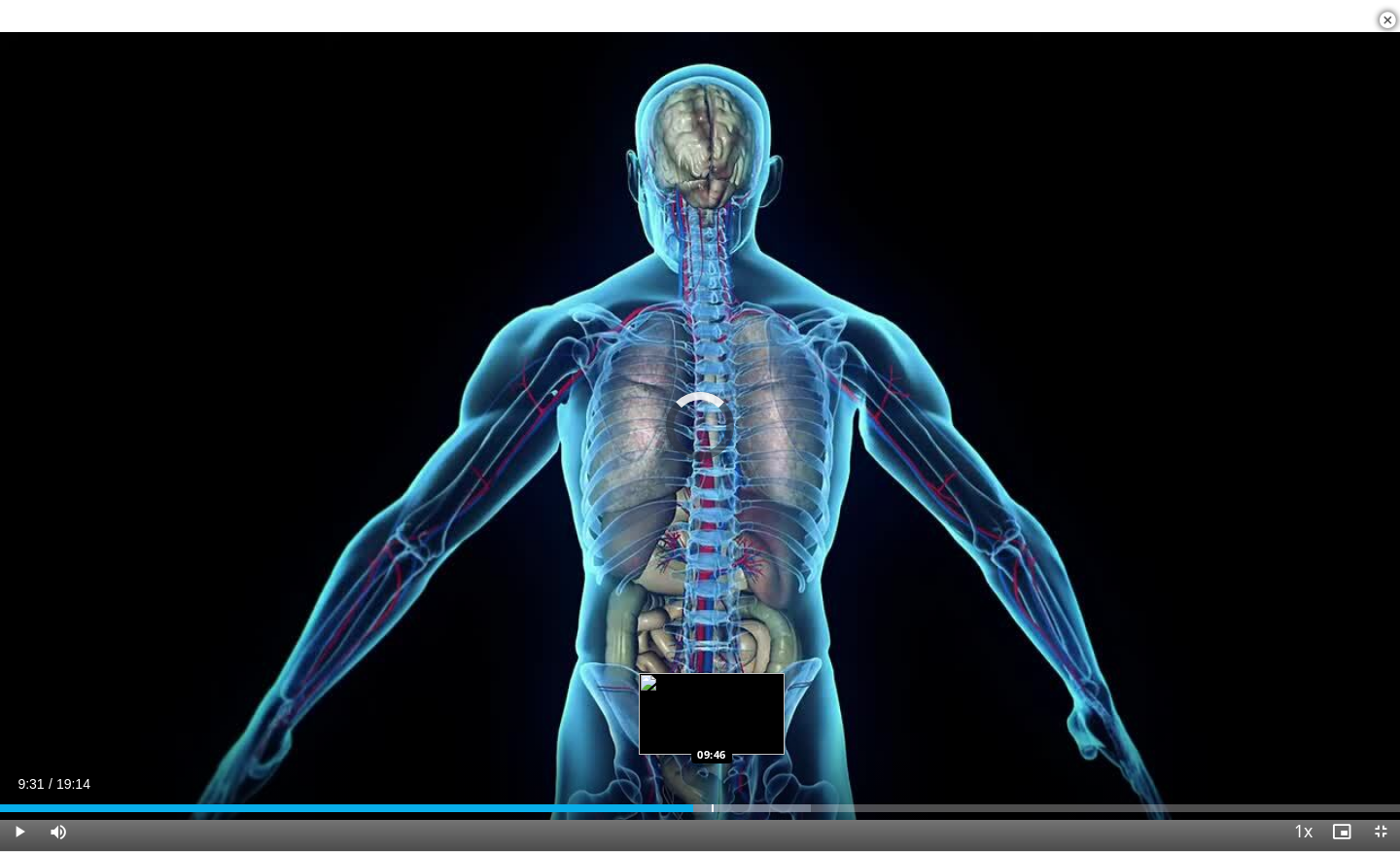drag, startPoint x: 693, startPoint y: 804, endPoint x: 716, endPoint y: 803, distance: 23.021729 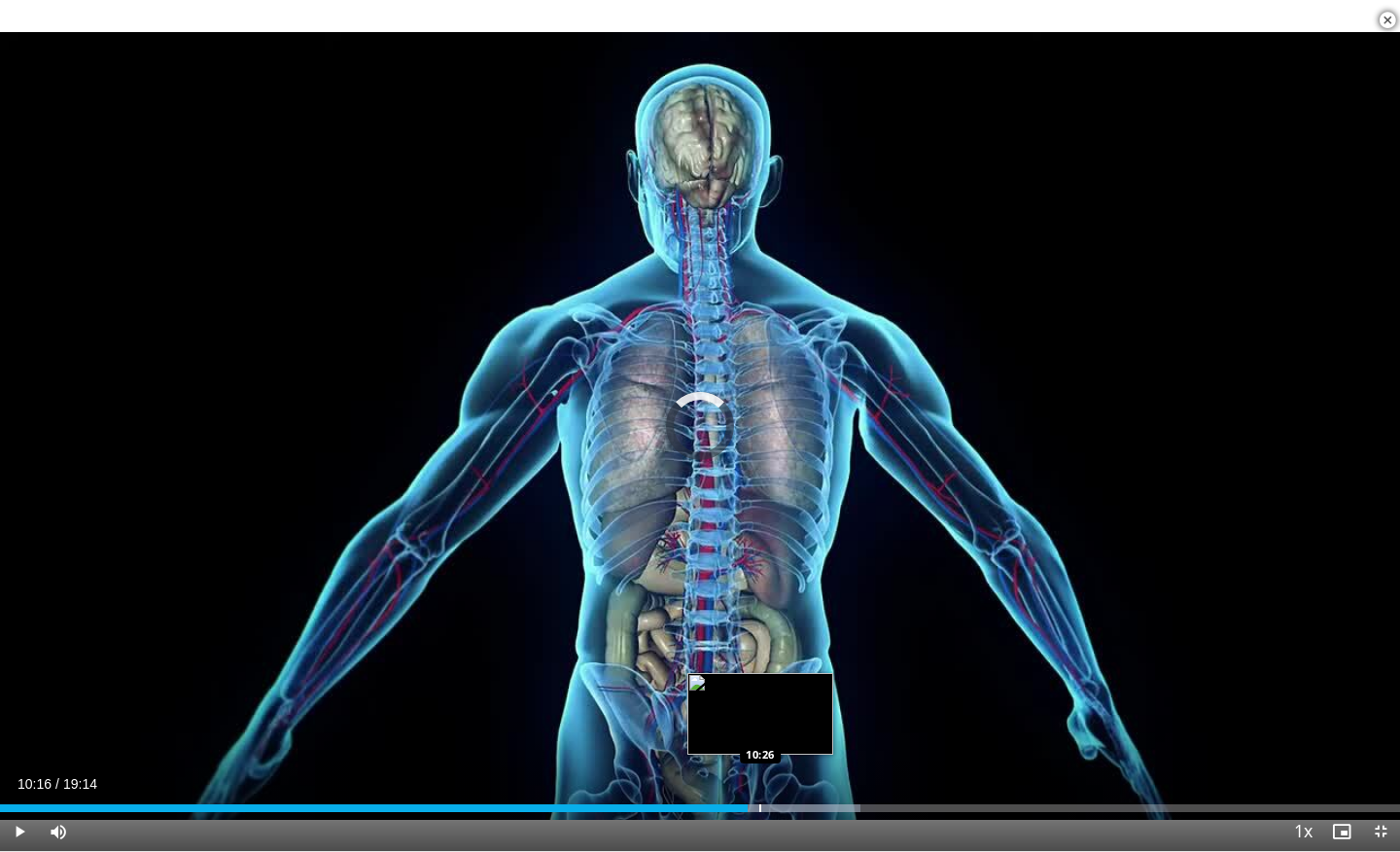 drag, startPoint x: 748, startPoint y: 808, endPoint x: 761, endPoint y: 807, distance: 13.038405 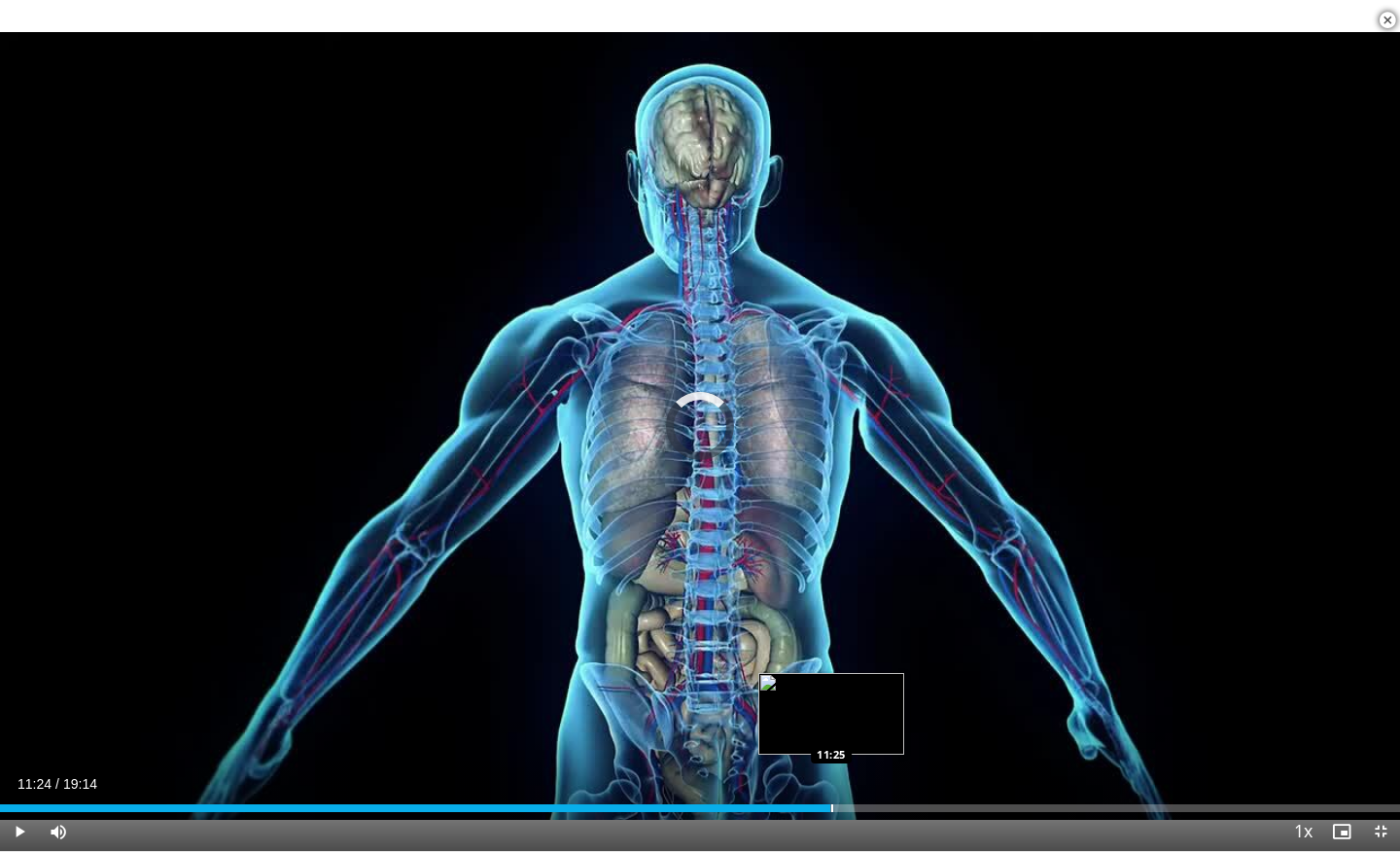 drag, startPoint x: 822, startPoint y: 805, endPoint x: 832, endPoint y: 804, distance: 10.049876 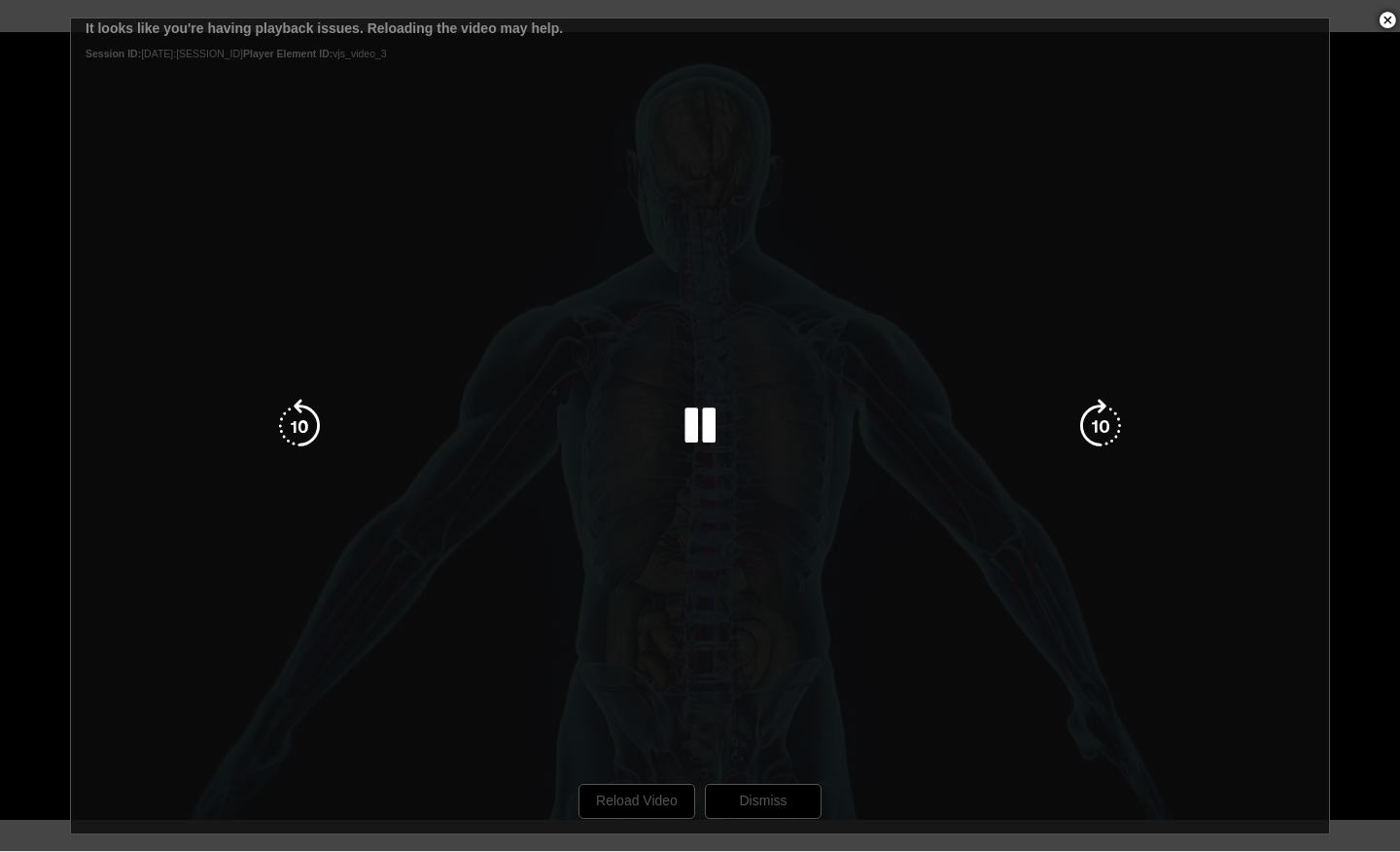 click at bounding box center [1101, 426] 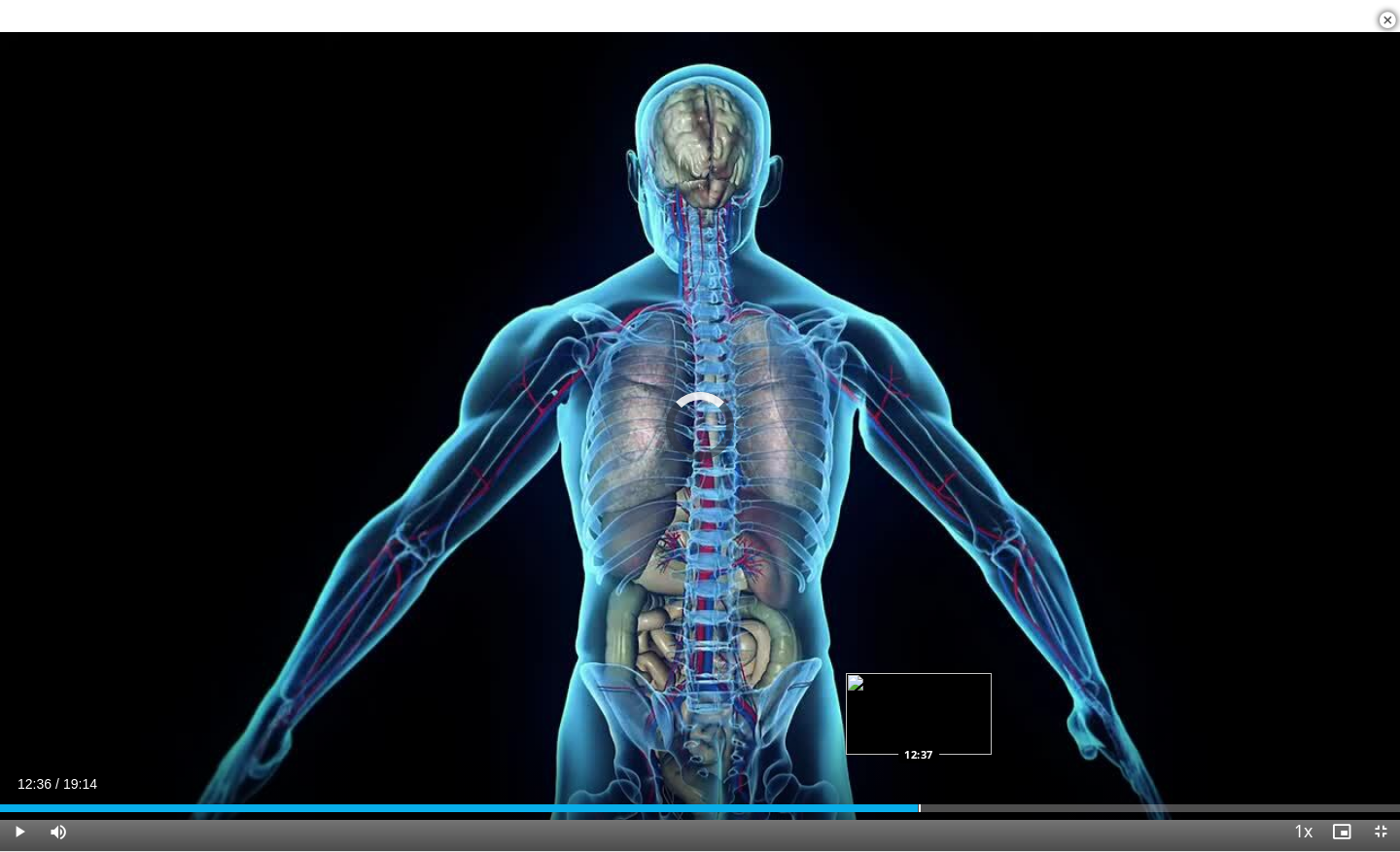 drag, startPoint x: 905, startPoint y: 804, endPoint x: 919, endPoint y: 802, distance: 14.142136 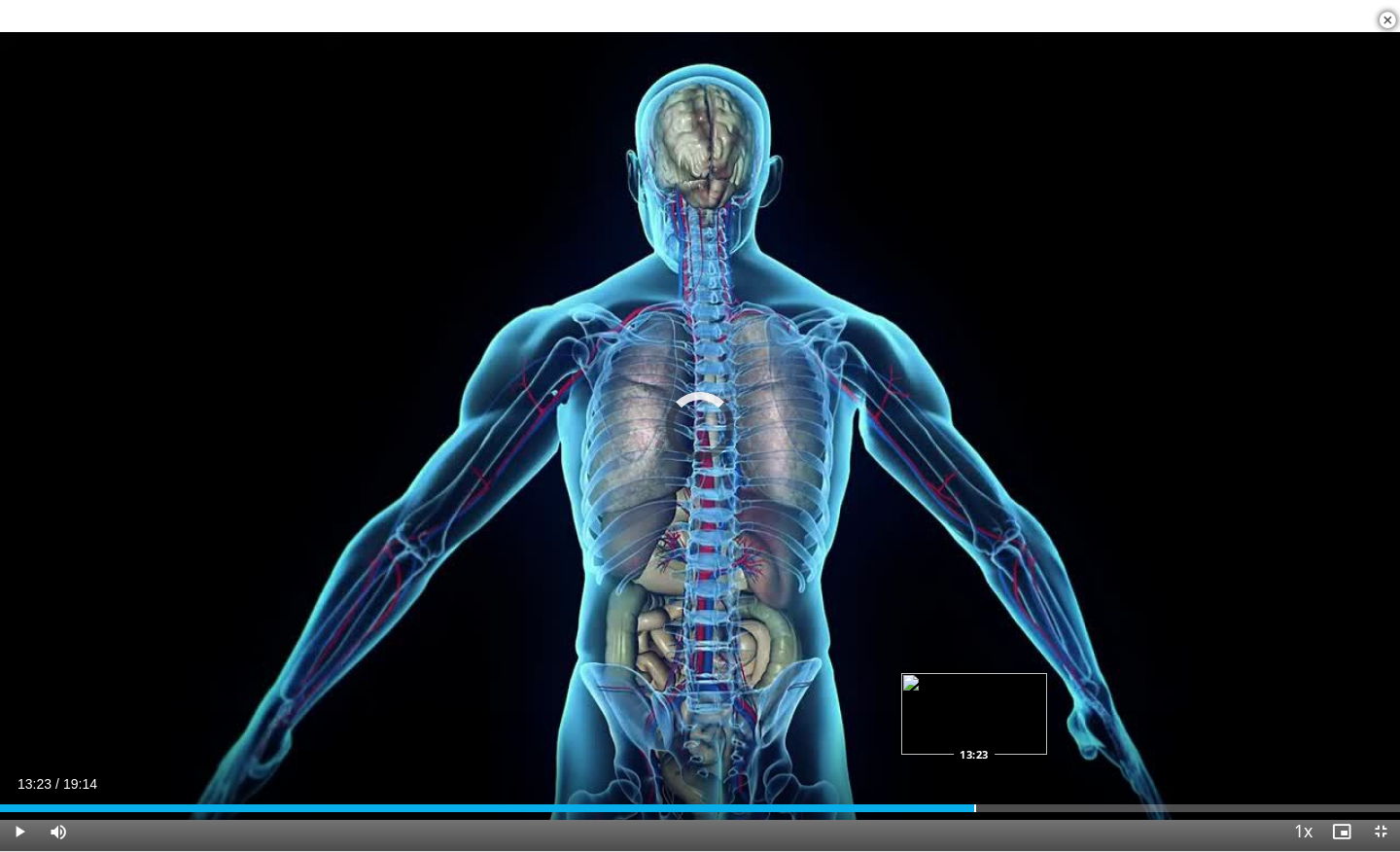 drag, startPoint x: 951, startPoint y: 802, endPoint x: 975, endPoint y: 802, distance: 24 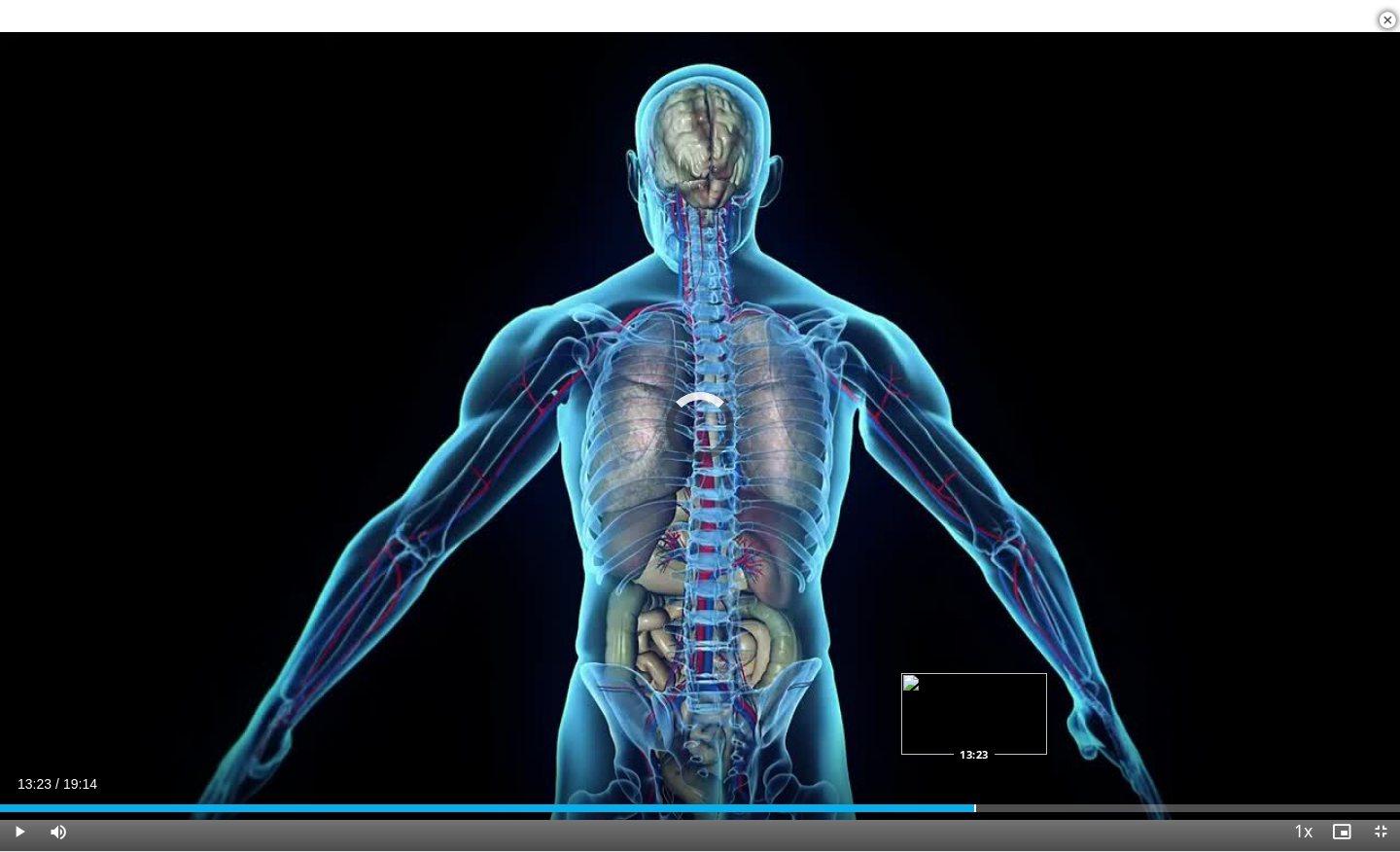 click on "Loaded :  0.00% 13:23 13:23" at bounding box center [700, 802] 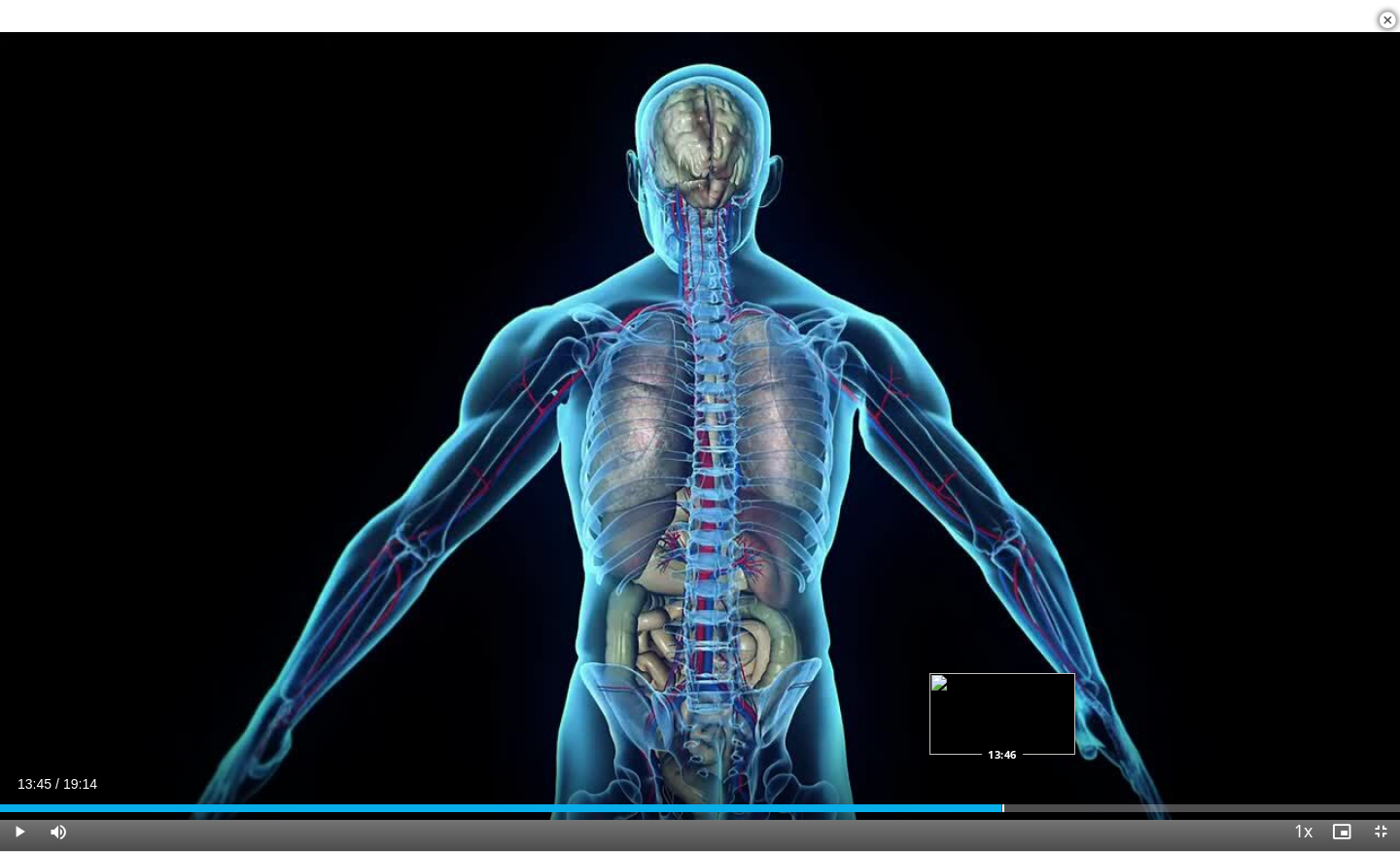 drag, startPoint x: 985, startPoint y: 805, endPoint x: 1003, endPoint y: 804, distance: 18.027756 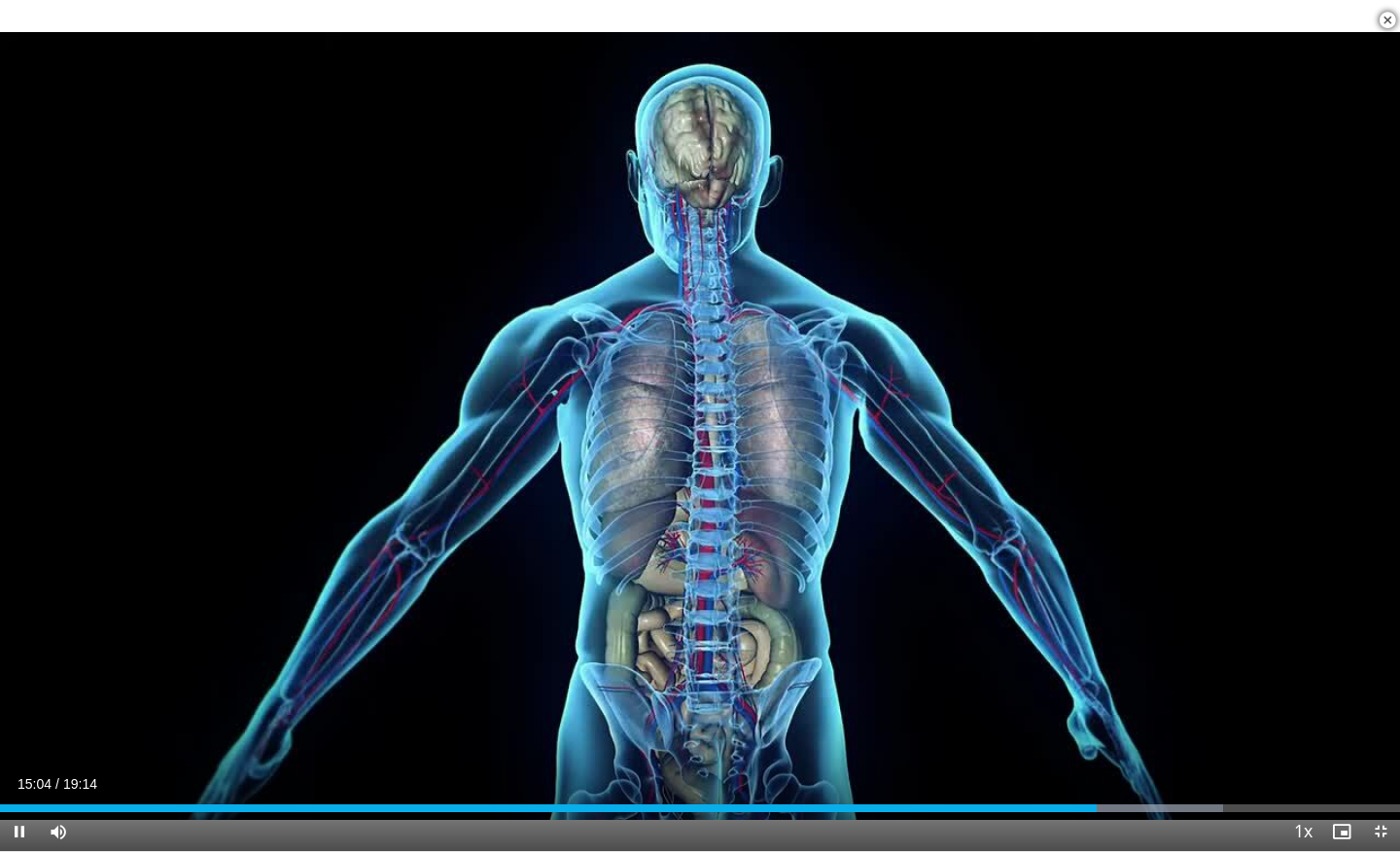click at bounding box center [19, 832] 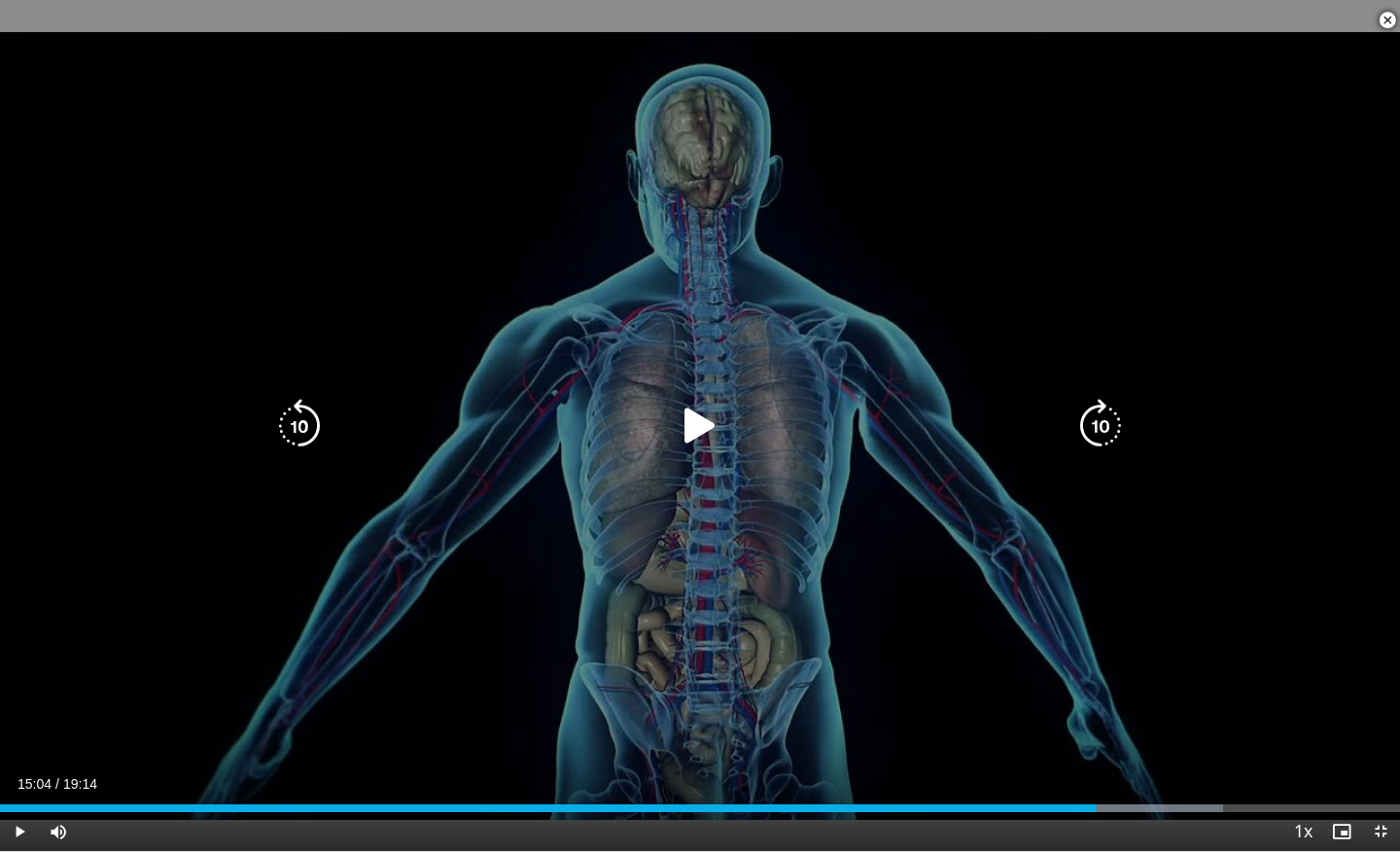 click at bounding box center (700, 426) 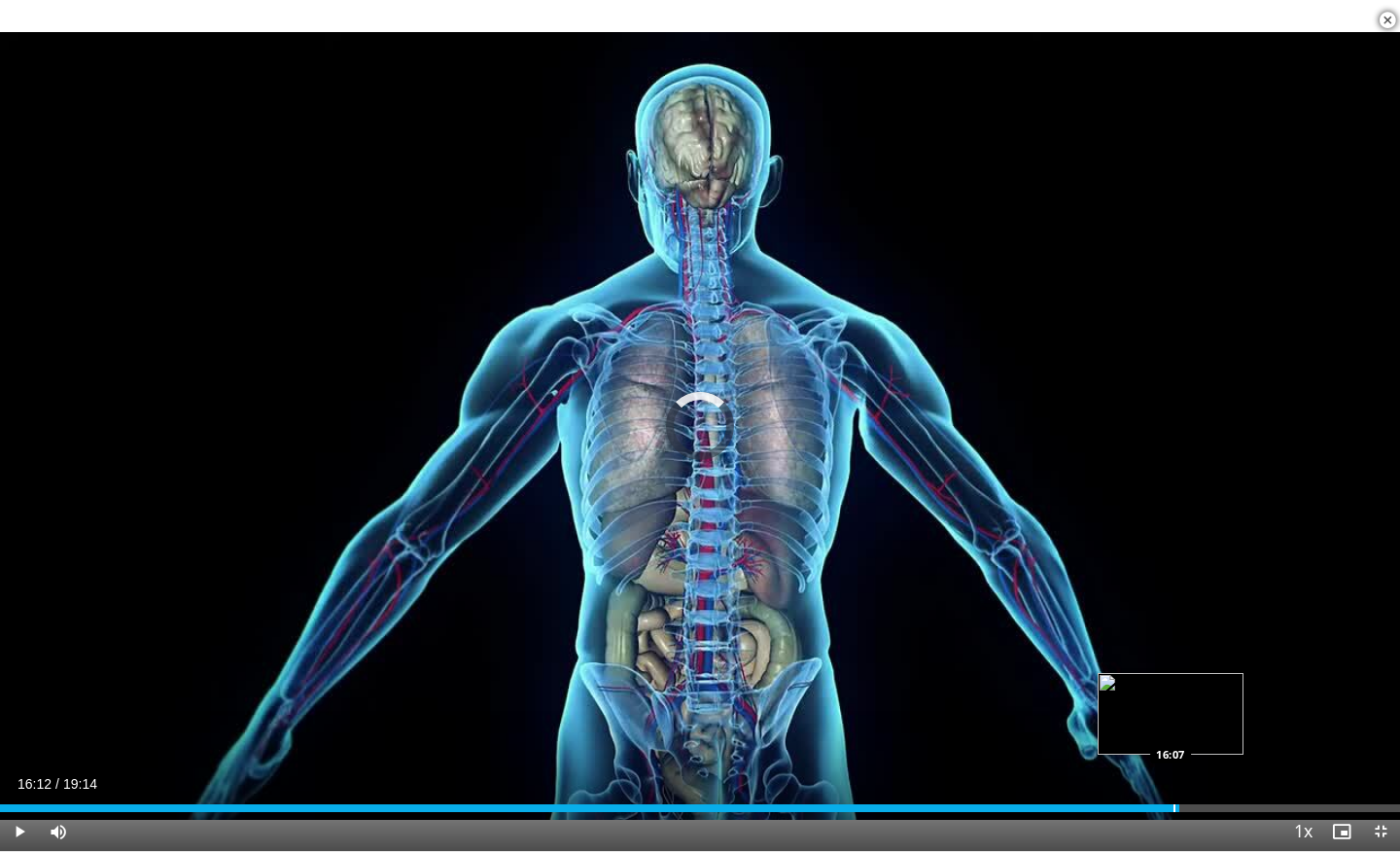 drag, startPoint x: 1180, startPoint y: 804, endPoint x: 1161, endPoint y: 804, distance: 19 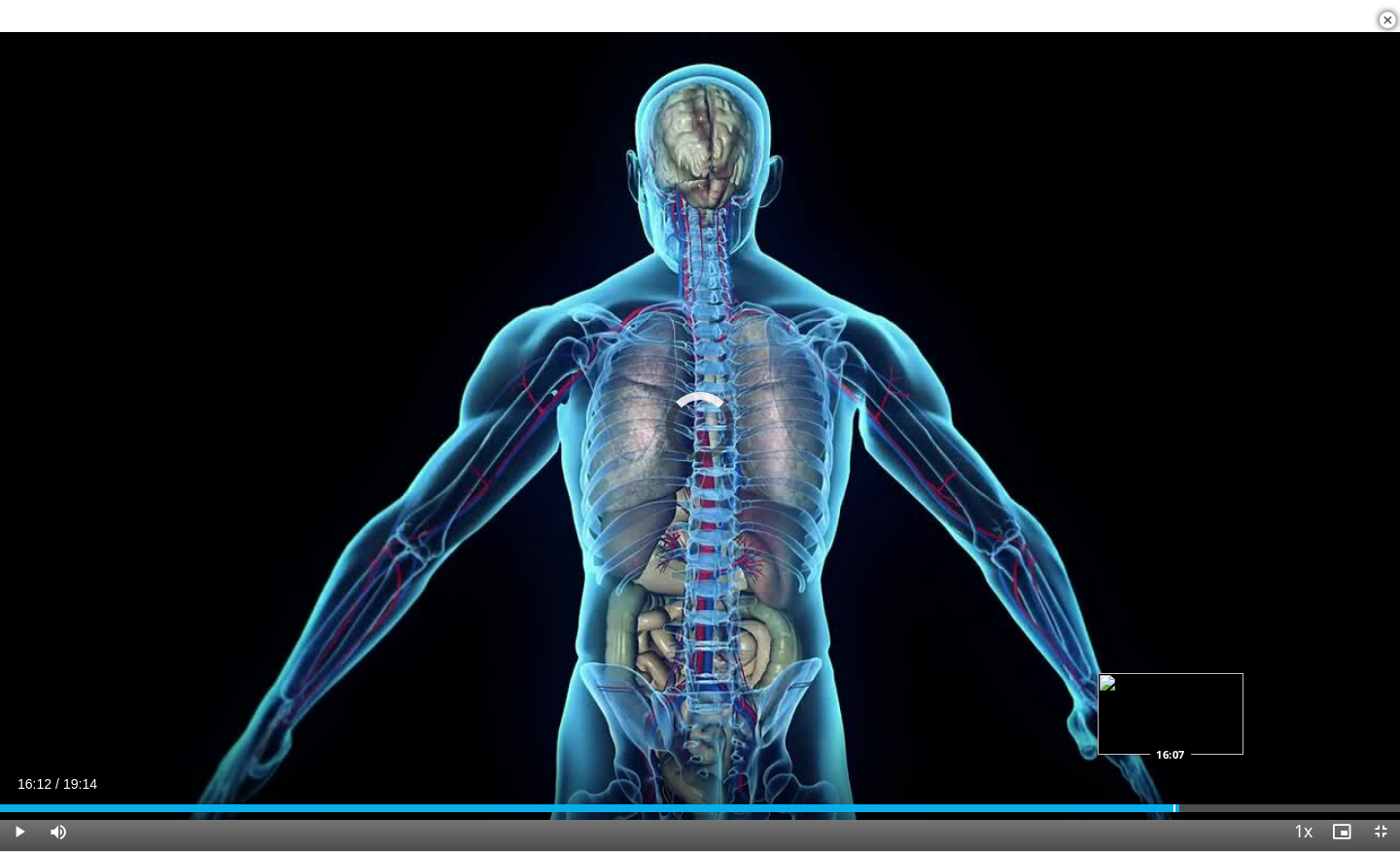 click at bounding box center [1174, 808] 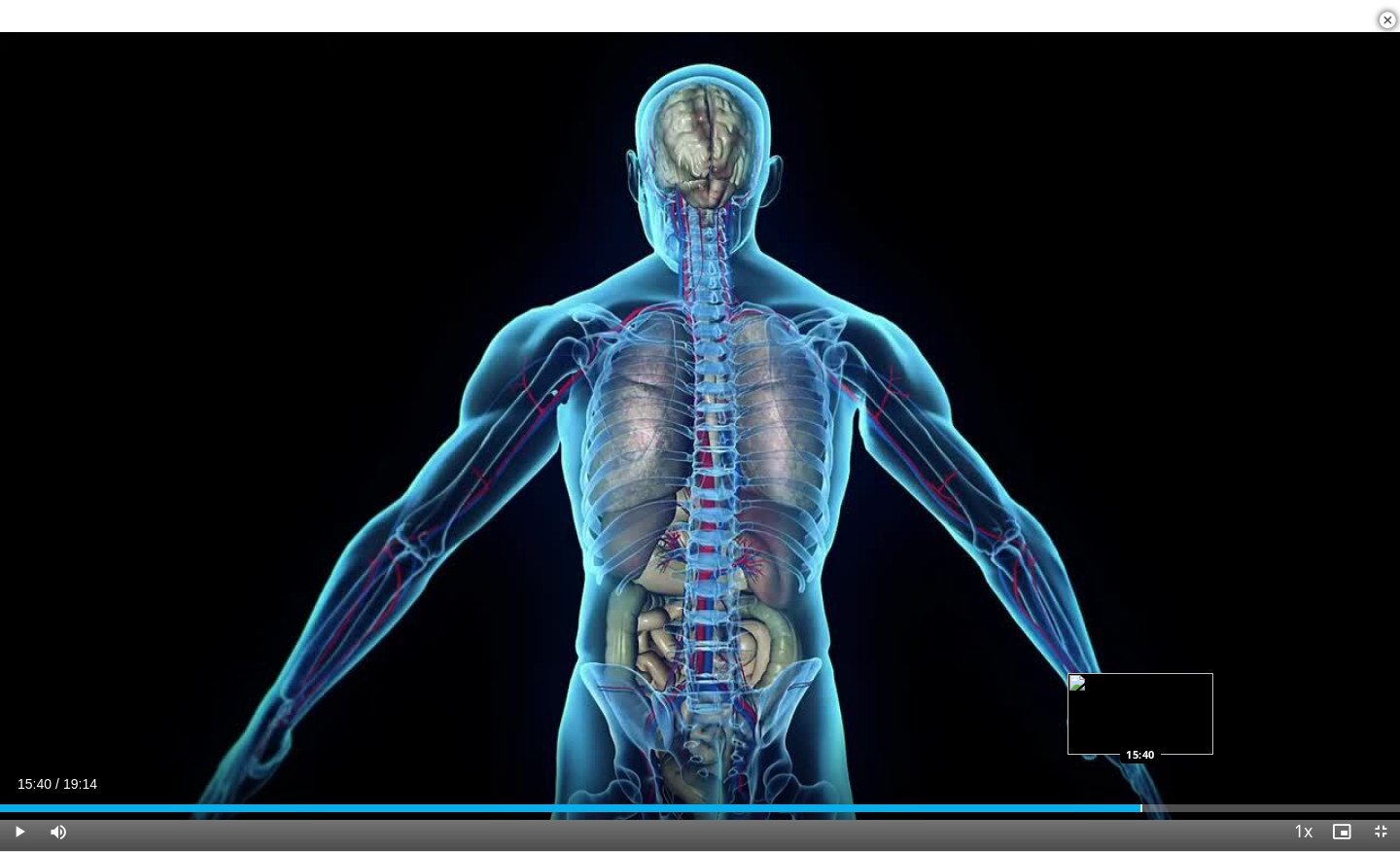 drag, startPoint x: 1159, startPoint y: 804, endPoint x: 1140, endPoint y: 804, distance: 19 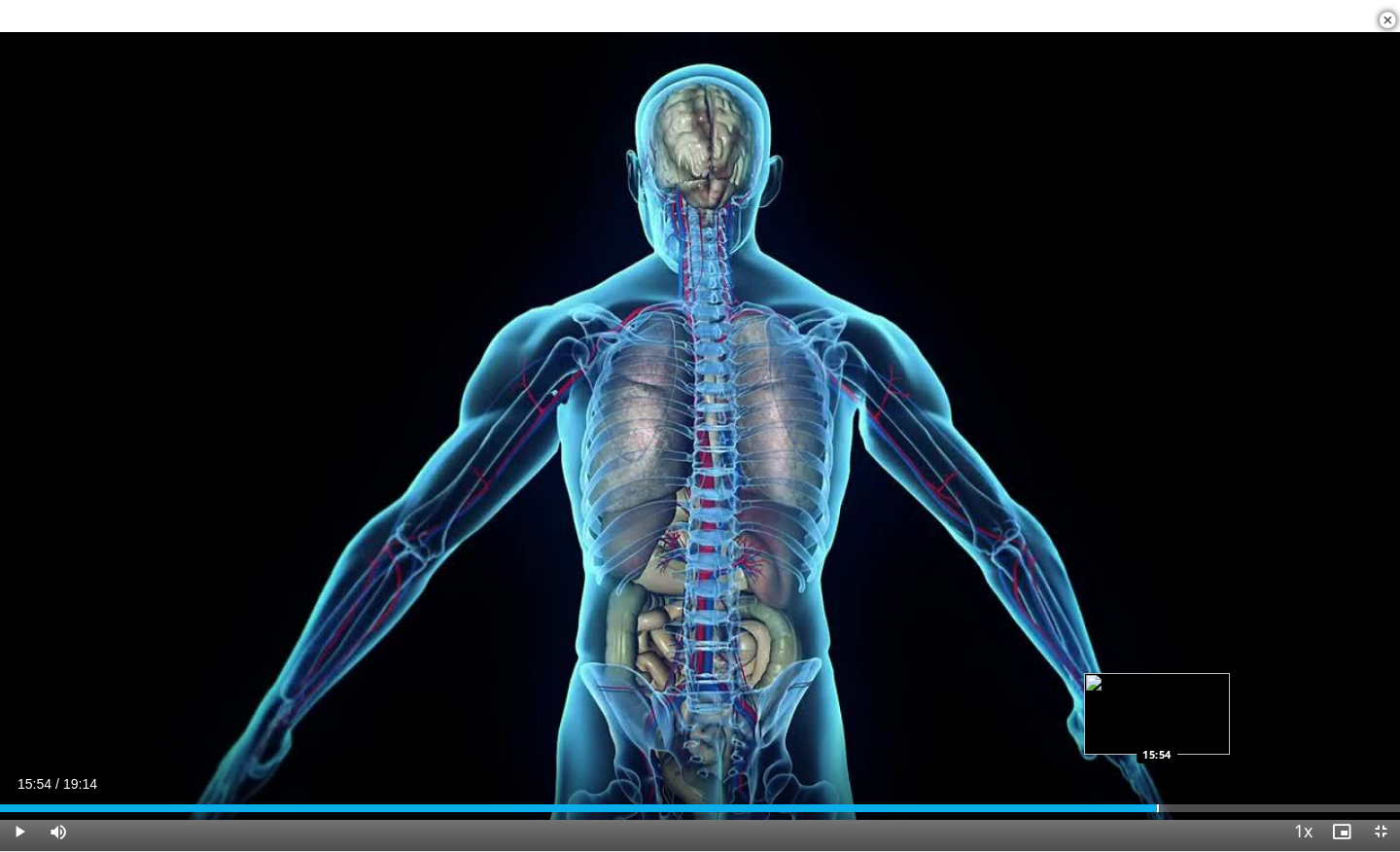 drag, startPoint x: 1173, startPoint y: 804, endPoint x: 1156, endPoint y: 805, distance: 17.029386 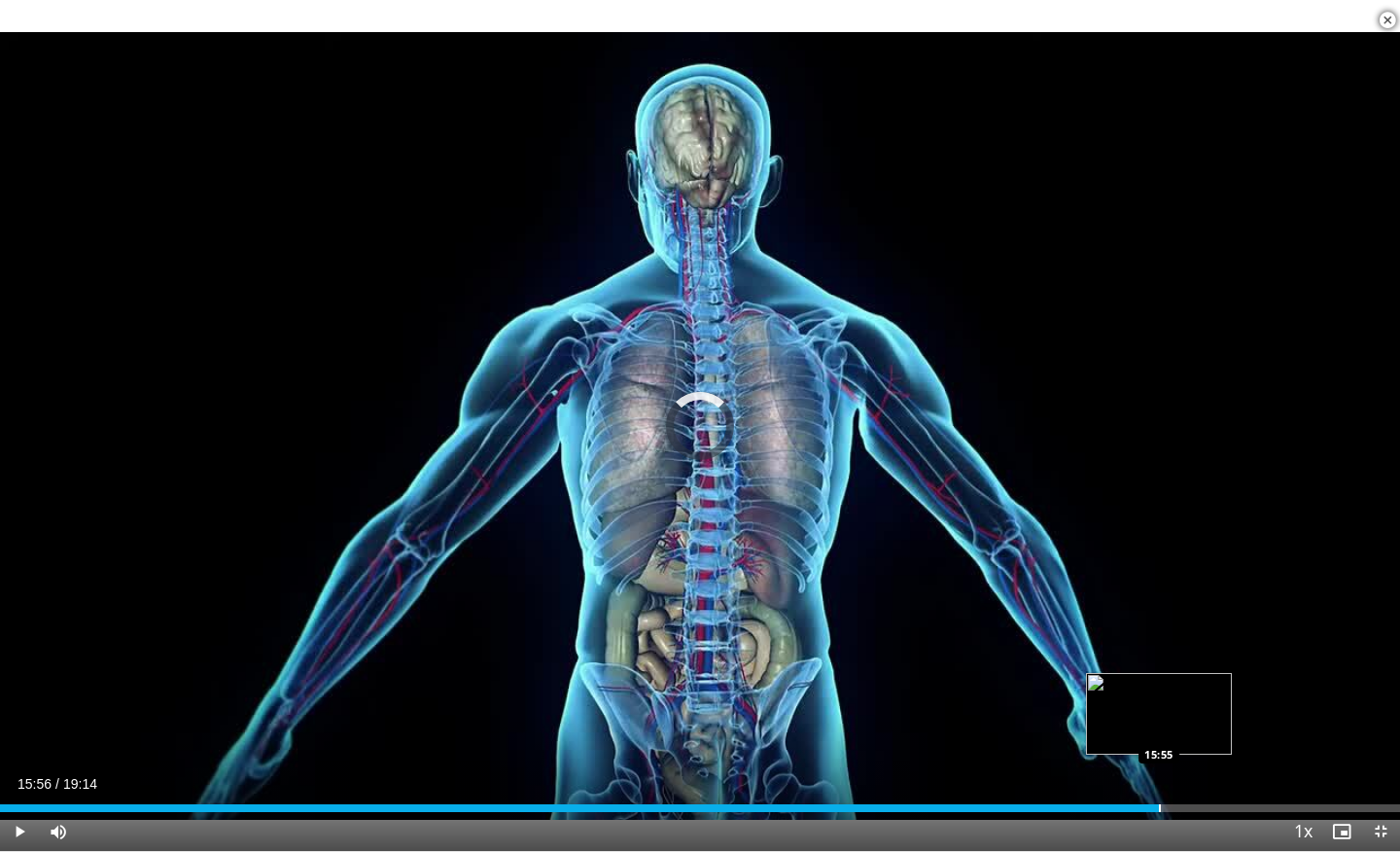 drag, startPoint x: 1190, startPoint y: 803, endPoint x: 1159, endPoint y: 806, distance: 31.144823 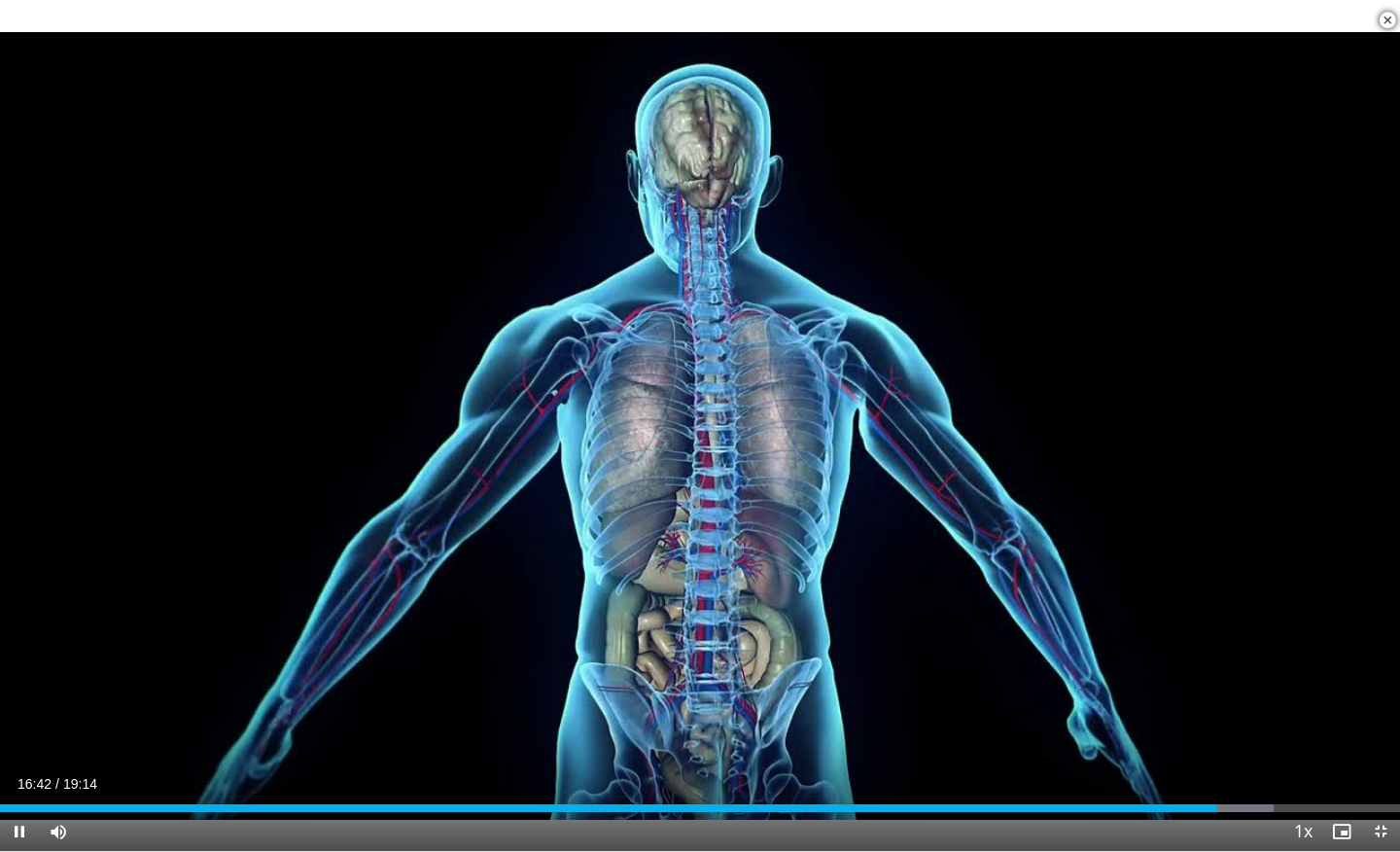 click at bounding box center [19, 832] 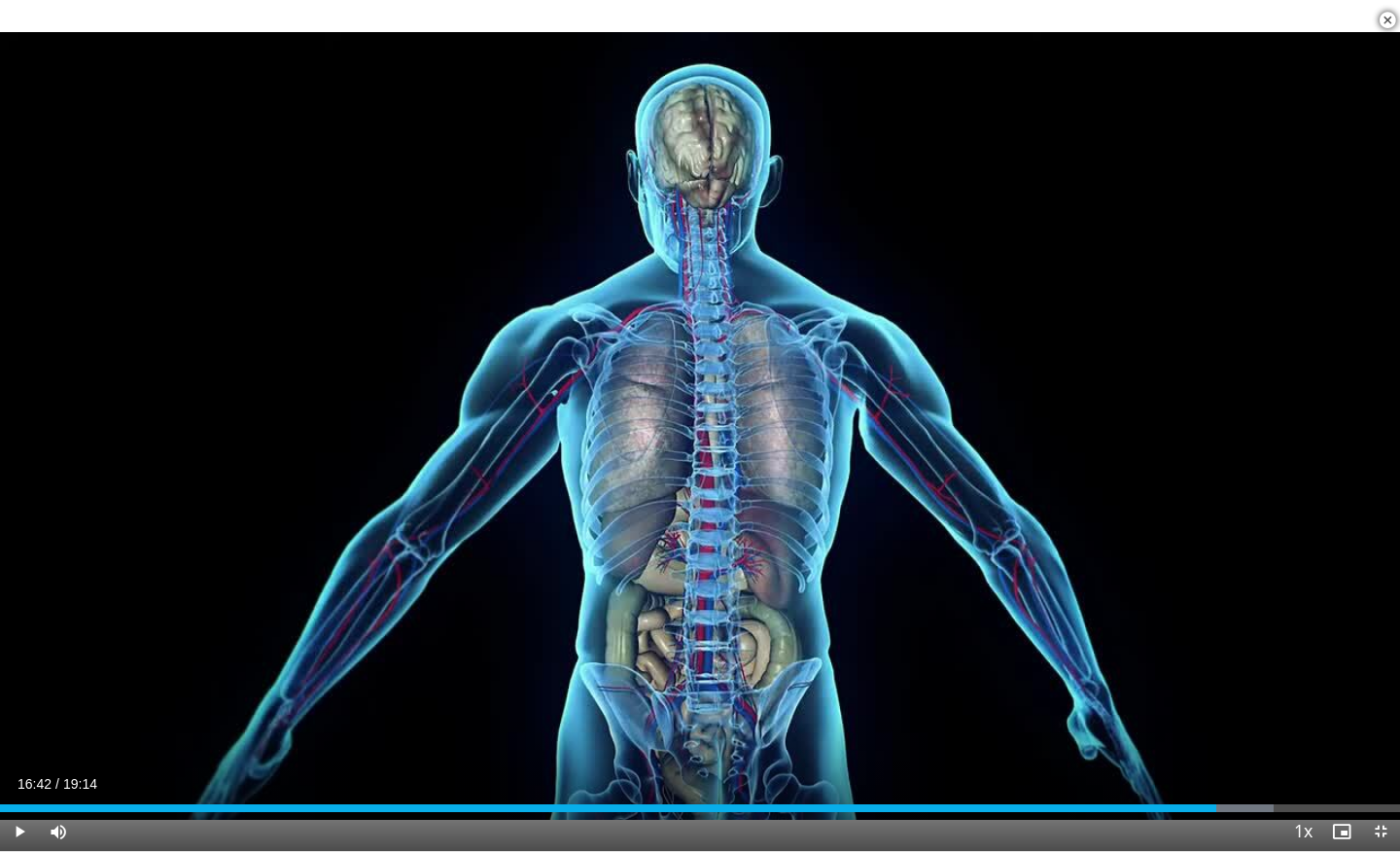 click at bounding box center (19, 832) 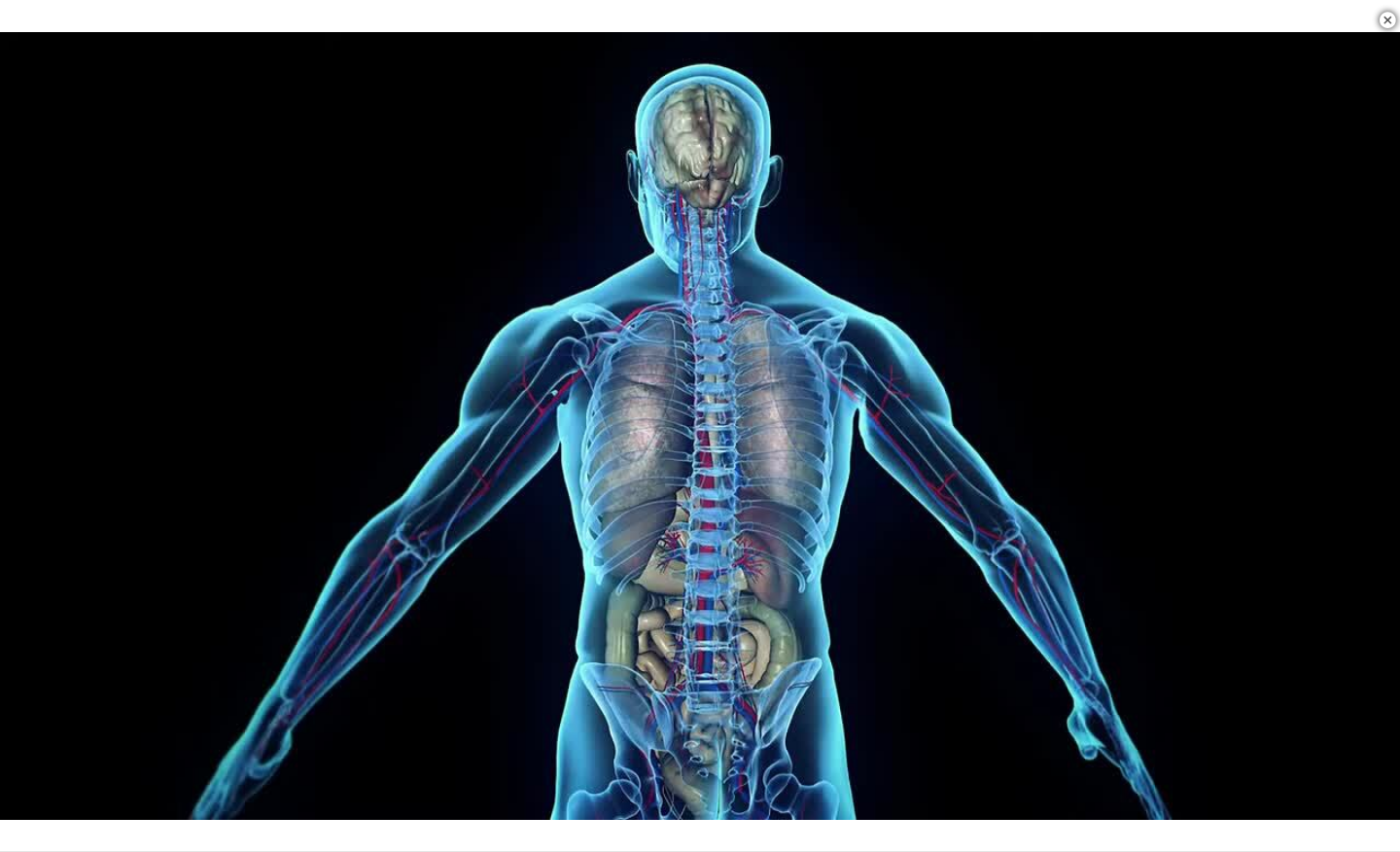 click on "**********" at bounding box center [700, 426] 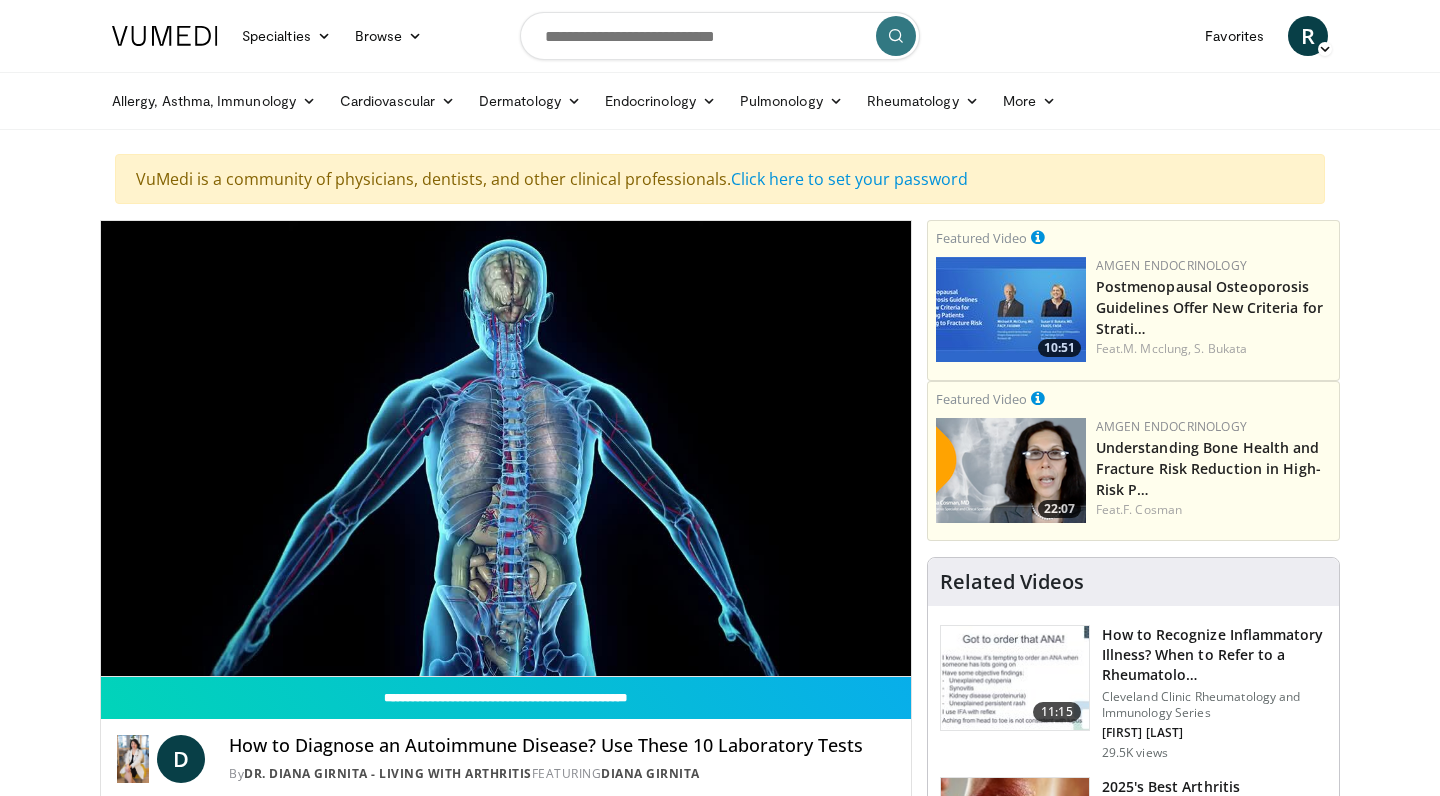 scroll, scrollTop: 0, scrollLeft: 0, axis: both 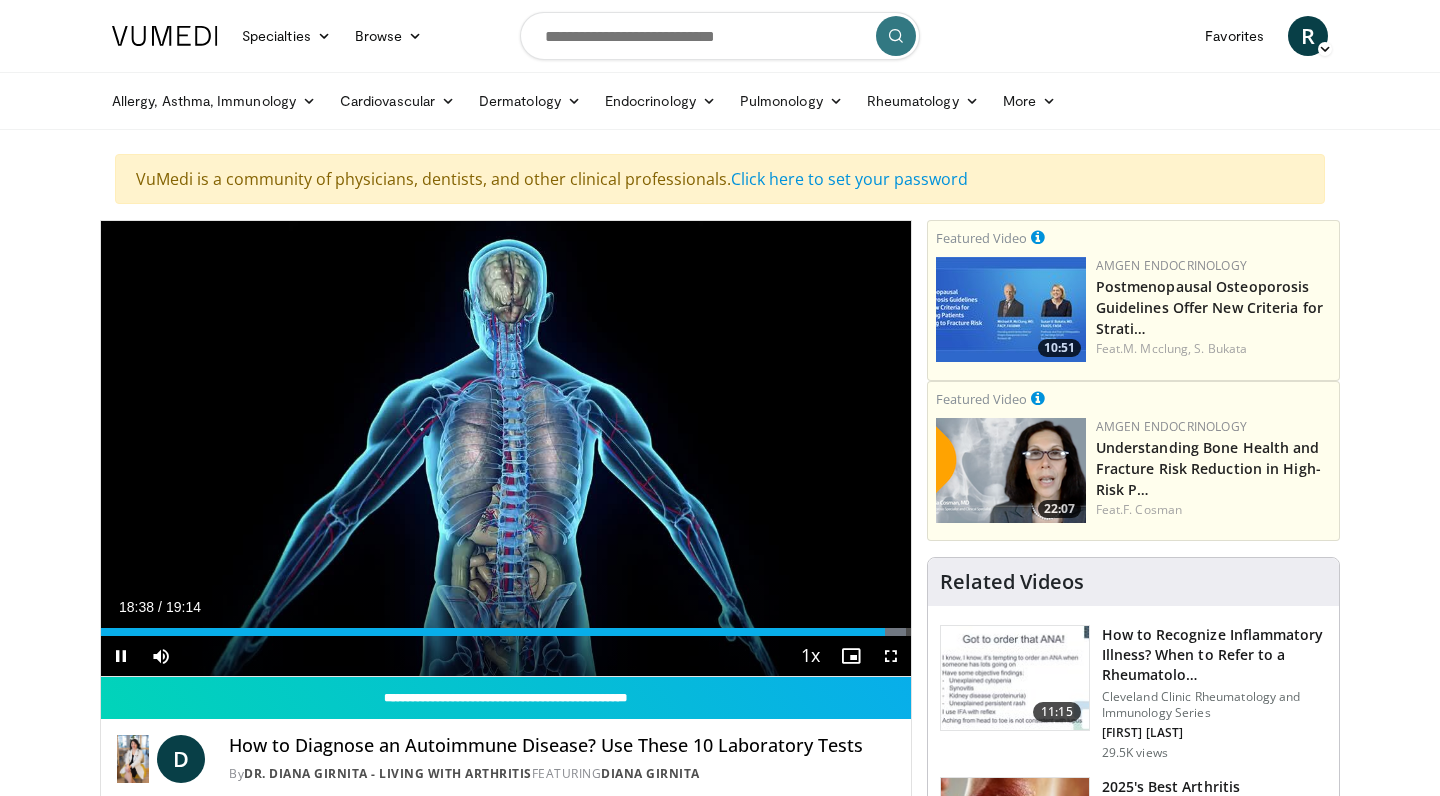 click on "Current Time  18:38 / Duration  19:14" at bounding box center (506, 607) 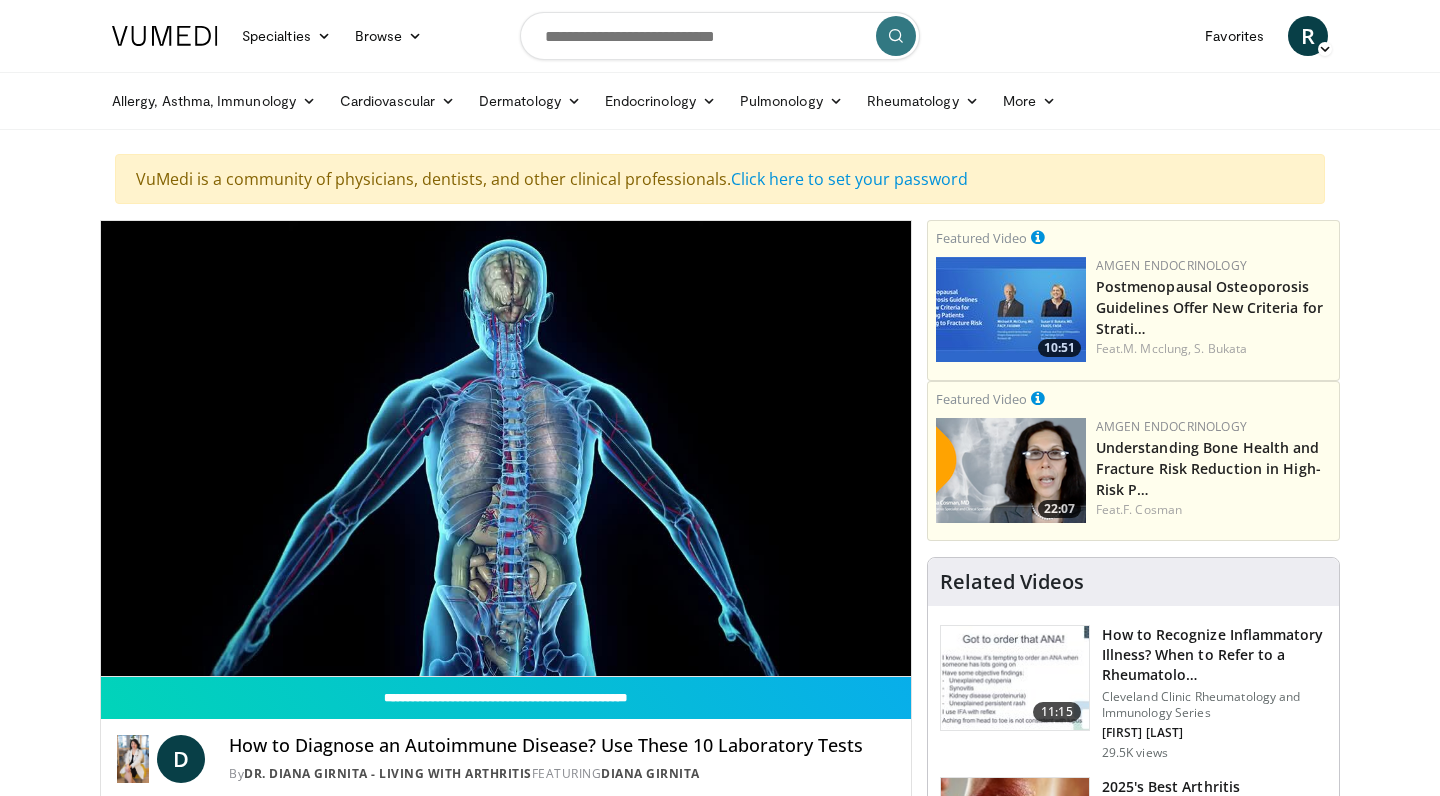 click on "10 seconds
Tap to unmute" at bounding box center (506, 448) 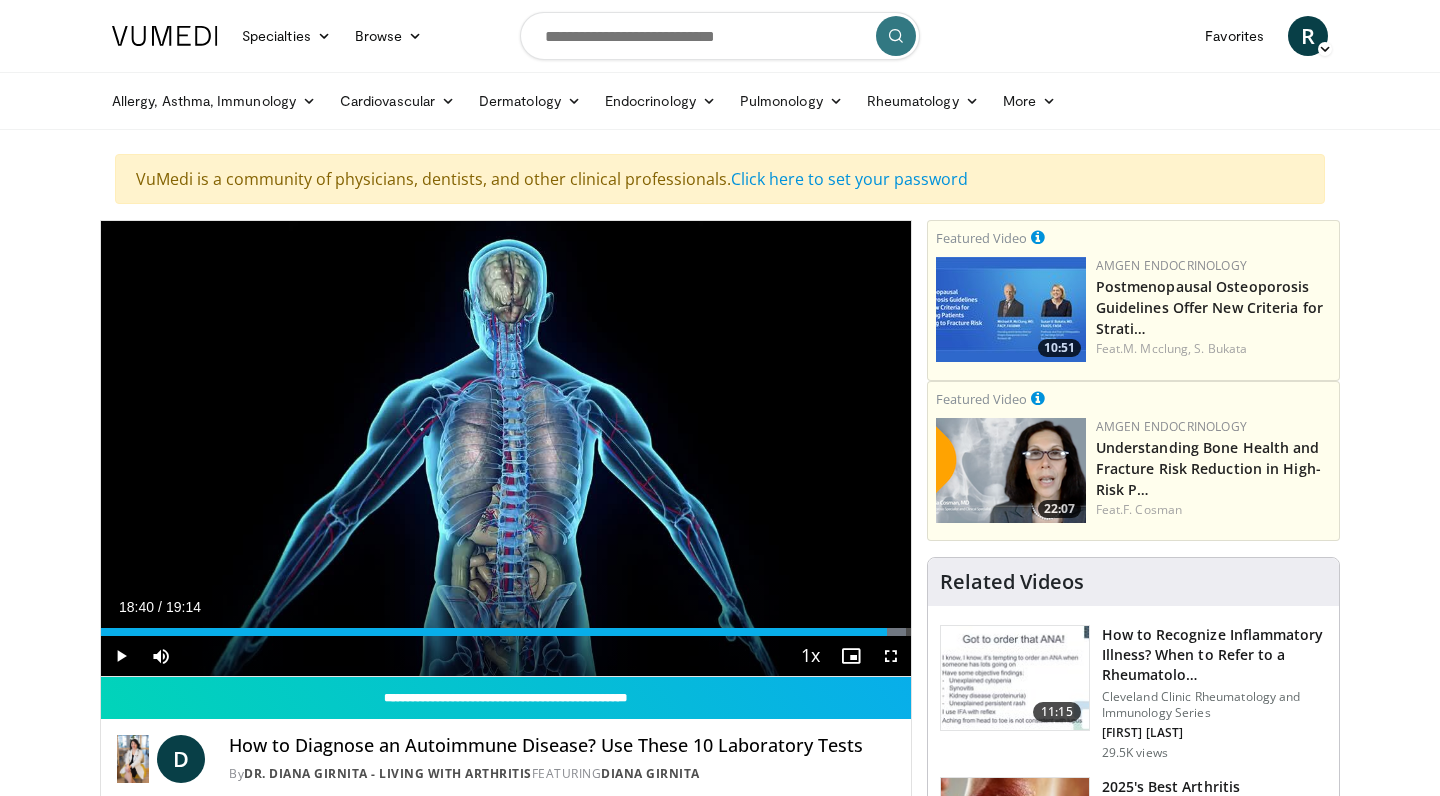 click on "Current Time  18:40 / Duration  19:14" at bounding box center (506, 607) 